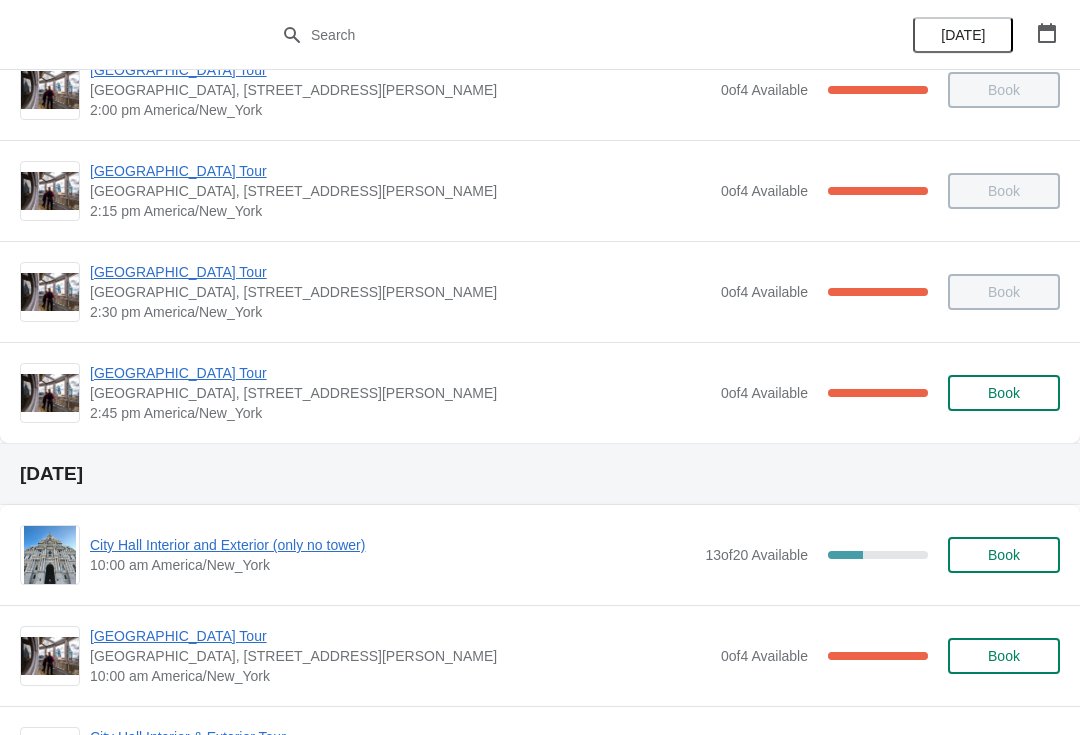 scroll, scrollTop: 1605, scrollLeft: 0, axis: vertical 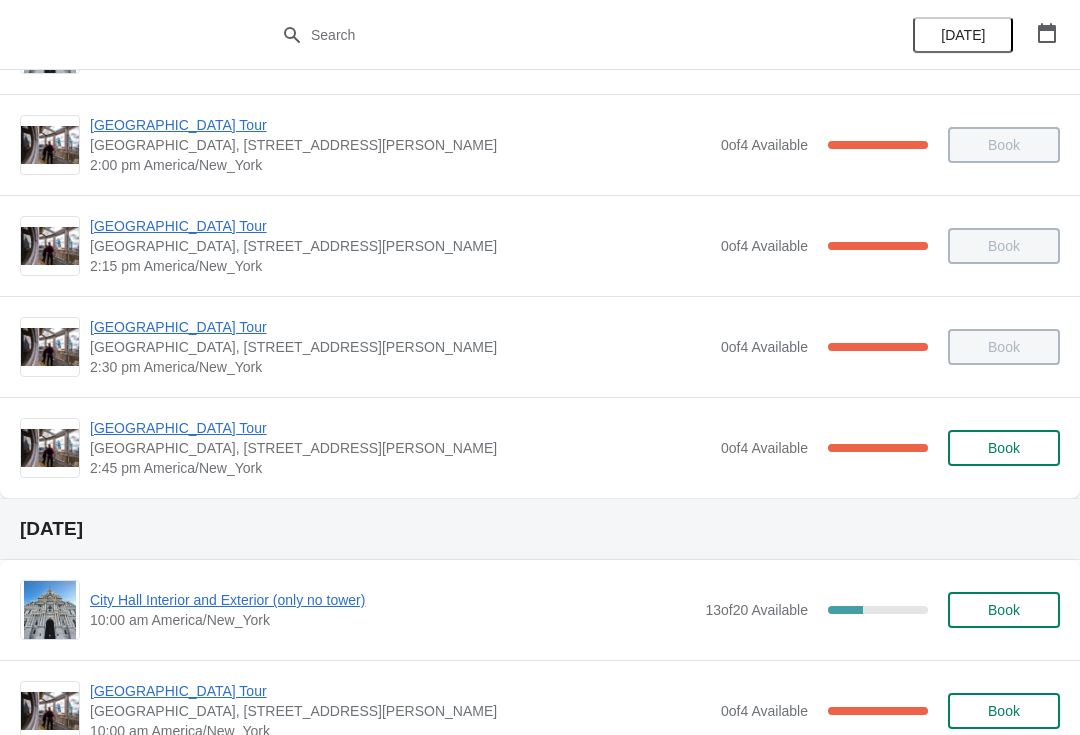 click on "[GEOGRAPHIC_DATA] Tour" at bounding box center (400, 428) 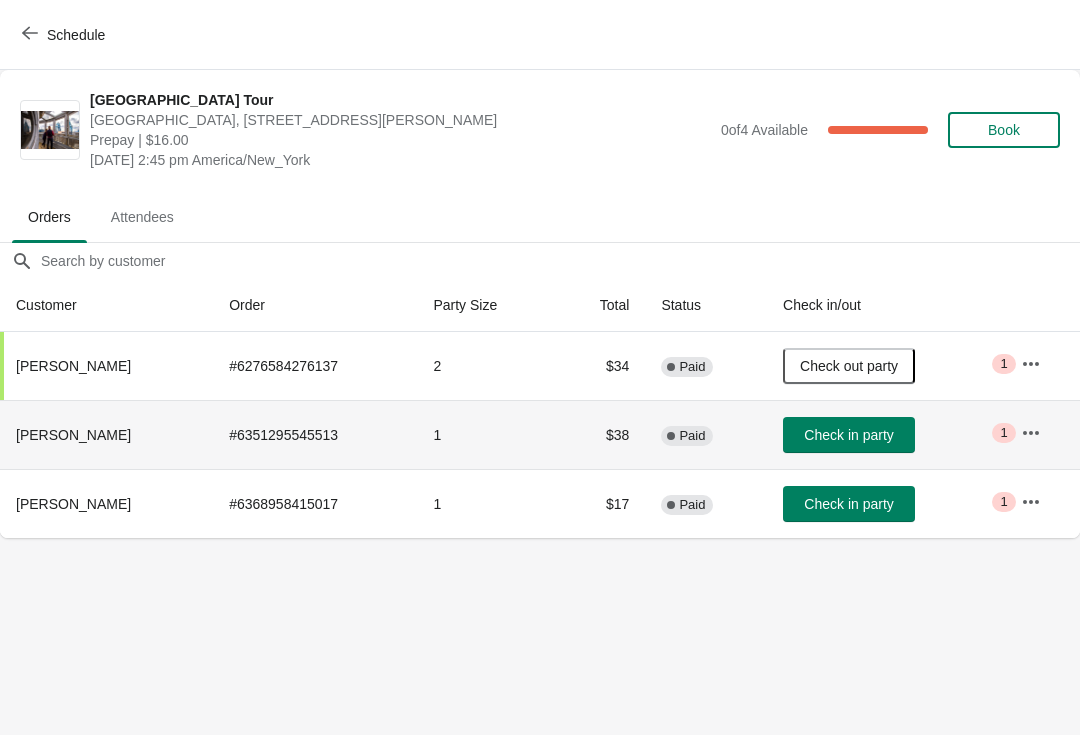 click on "Check in party" at bounding box center (848, 435) 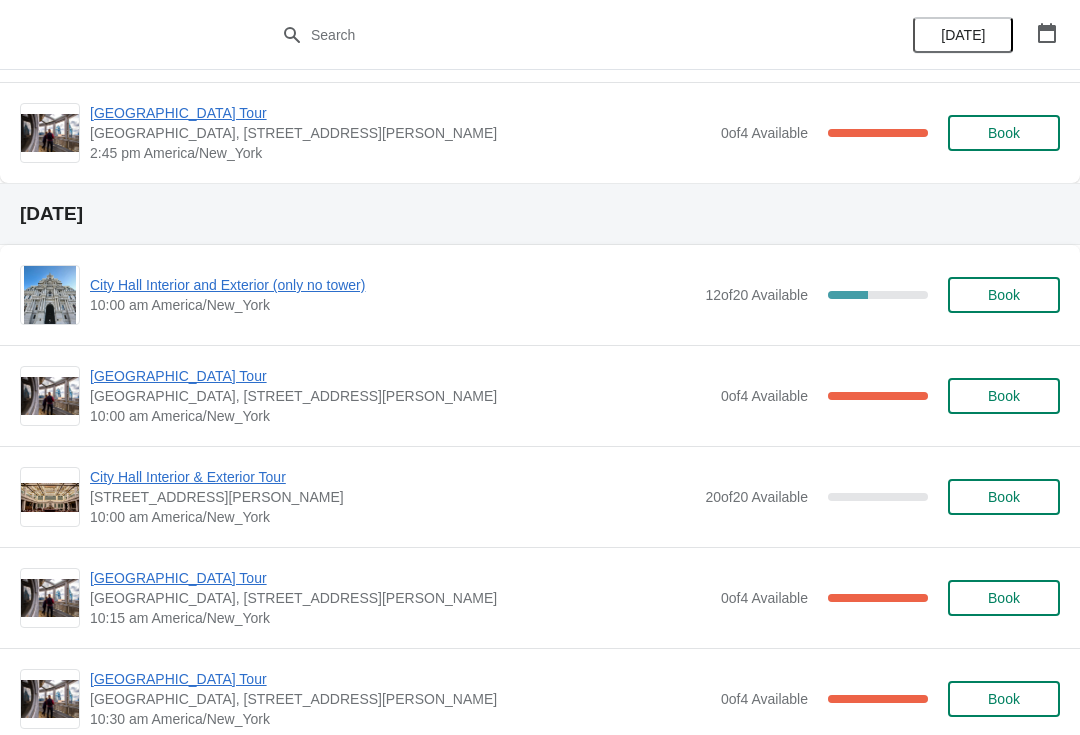 scroll, scrollTop: 3902, scrollLeft: 0, axis: vertical 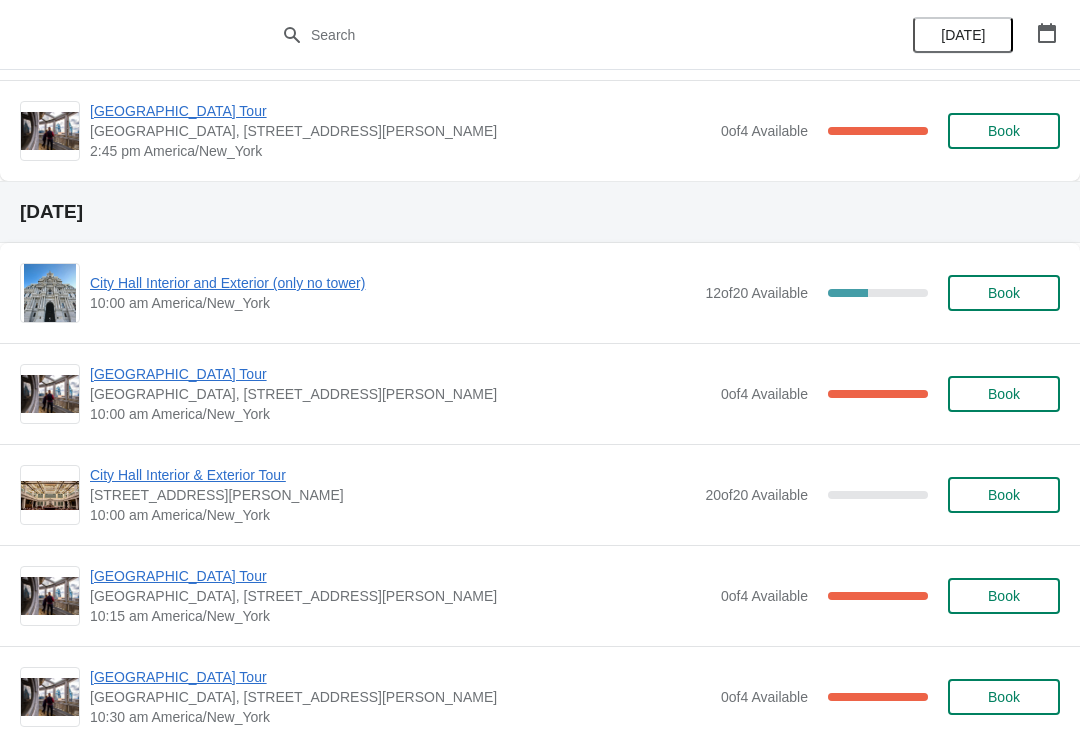 click on "City Hall Interior and Exterior (only no tower)" at bounding box center (392, 283) 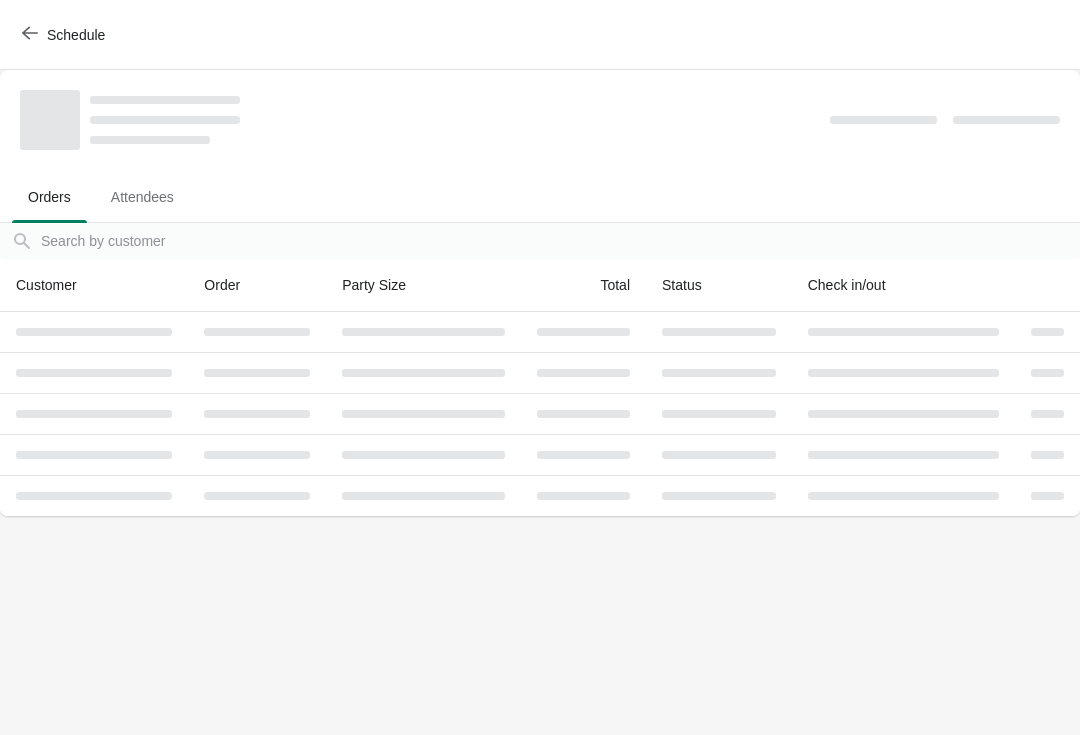 scroll, scrollTop: 0, scrollLeft: 0, axis: both 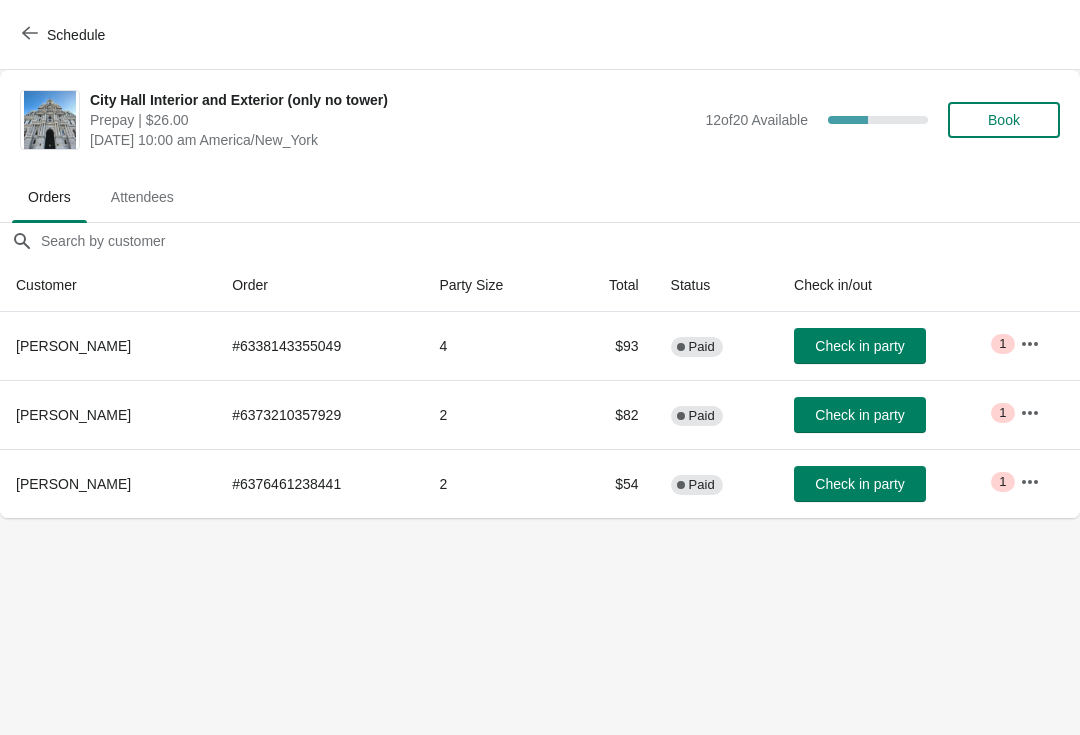 click 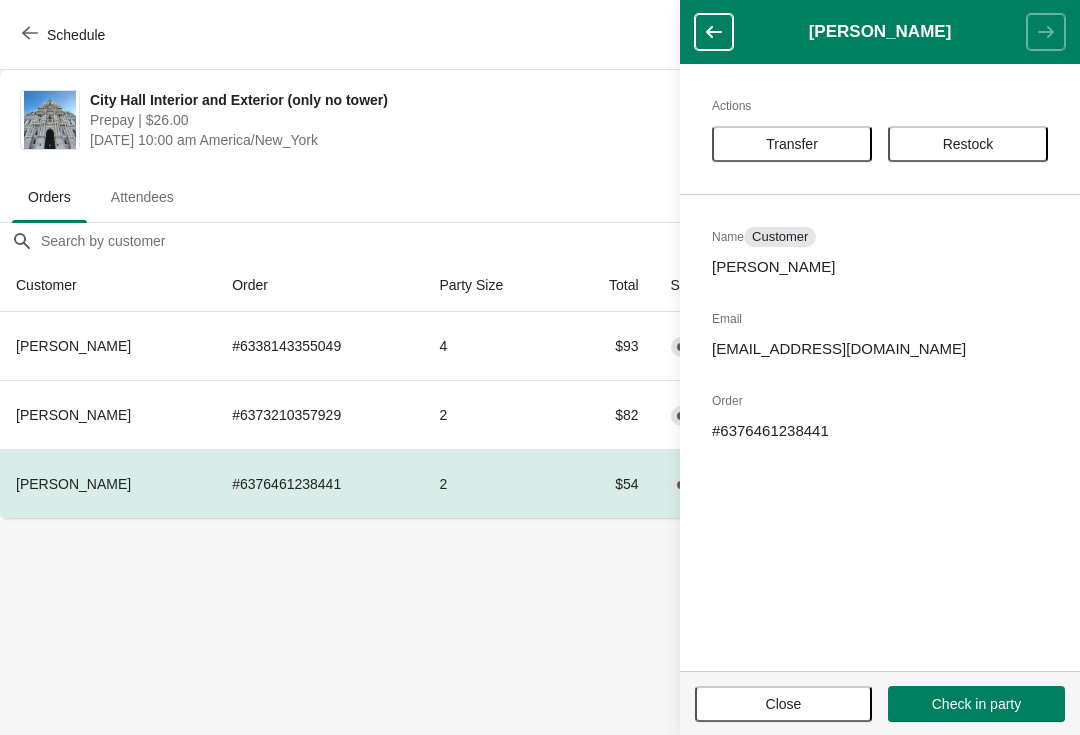 click on "Transfer" at bounding box center (792, 144) 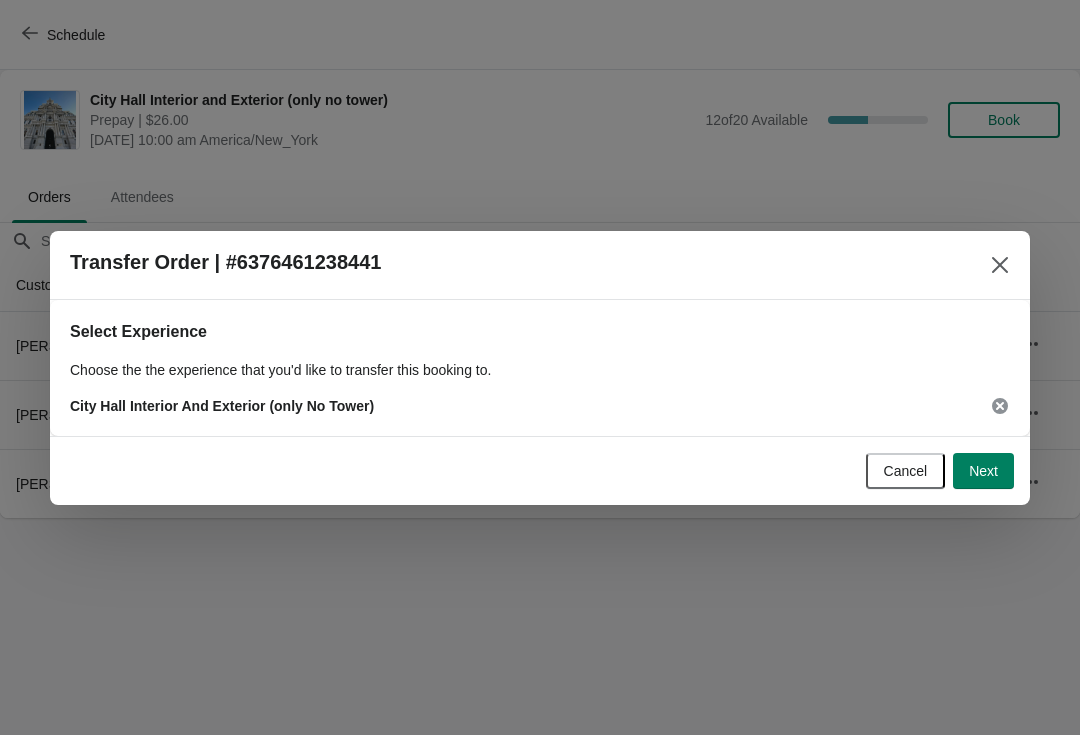 click on "Next" at bounding box center (983, 471) 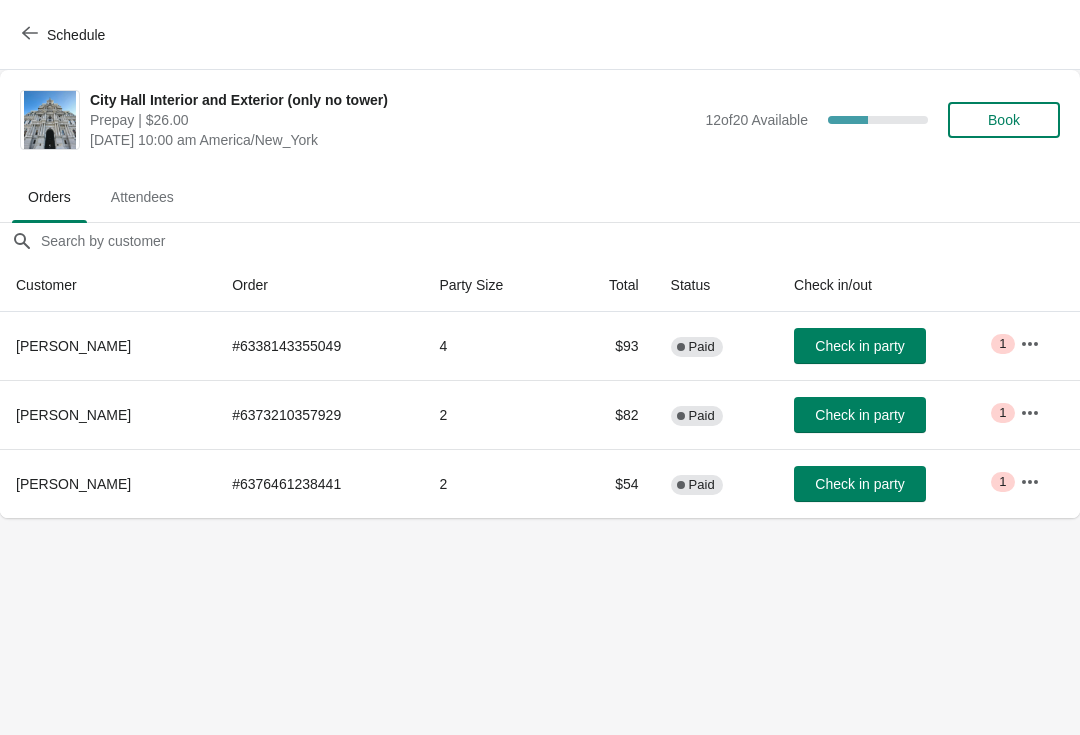 click on "Transfer Order | #6376461238441" at bounding box center (540, 408) 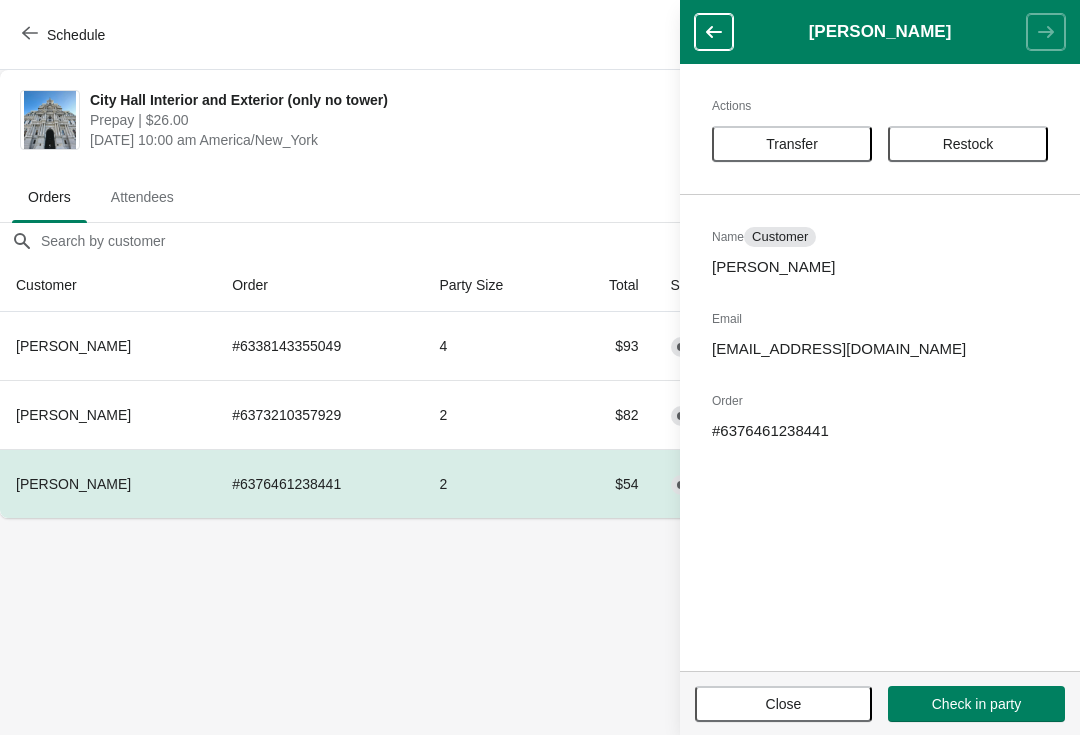 click on "Transfer" at bounding box center [792, 144] 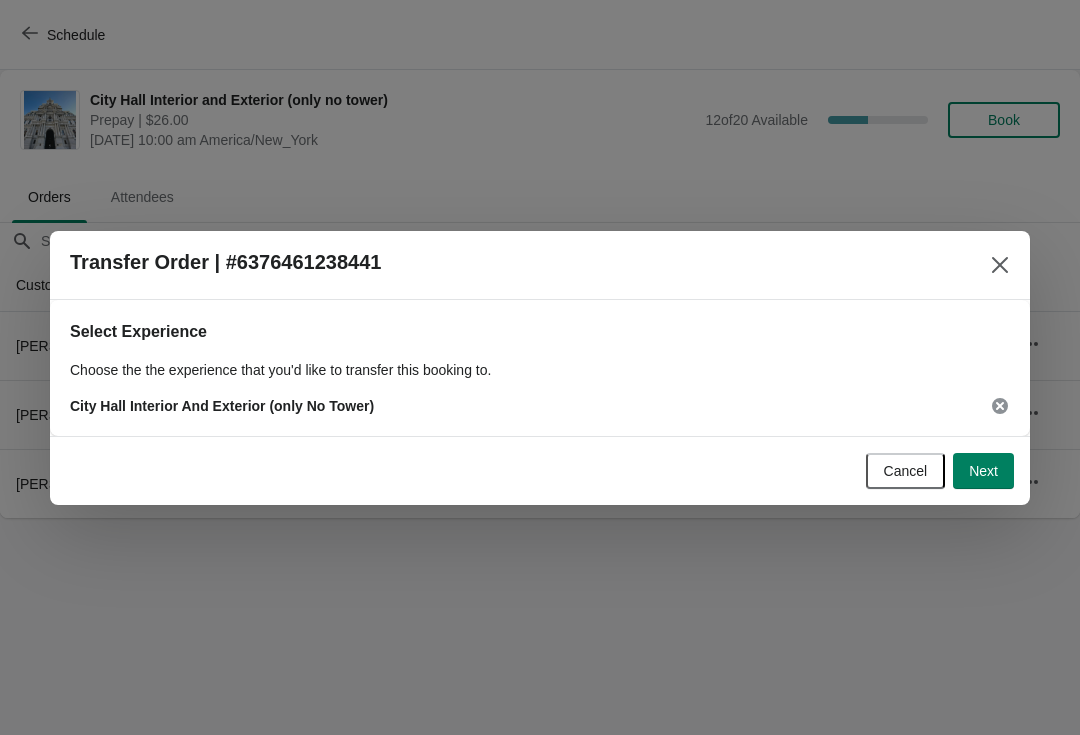 click on "Next" at bounding box center (983, 471) 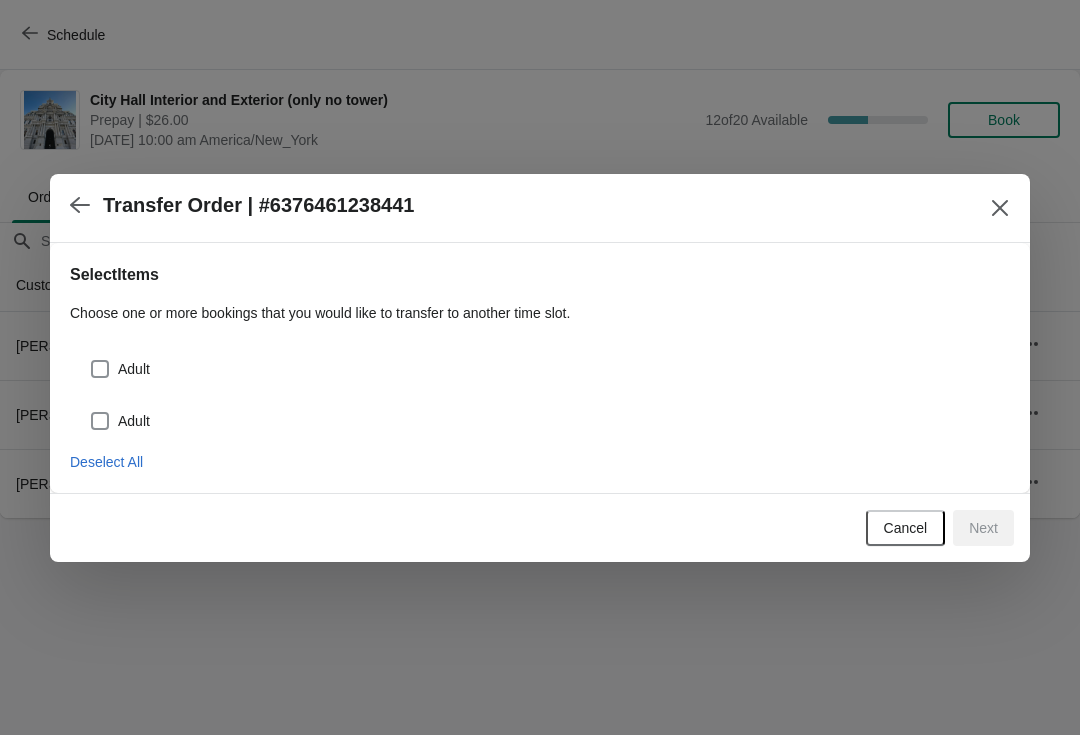 click at bounding box center [100, 421] 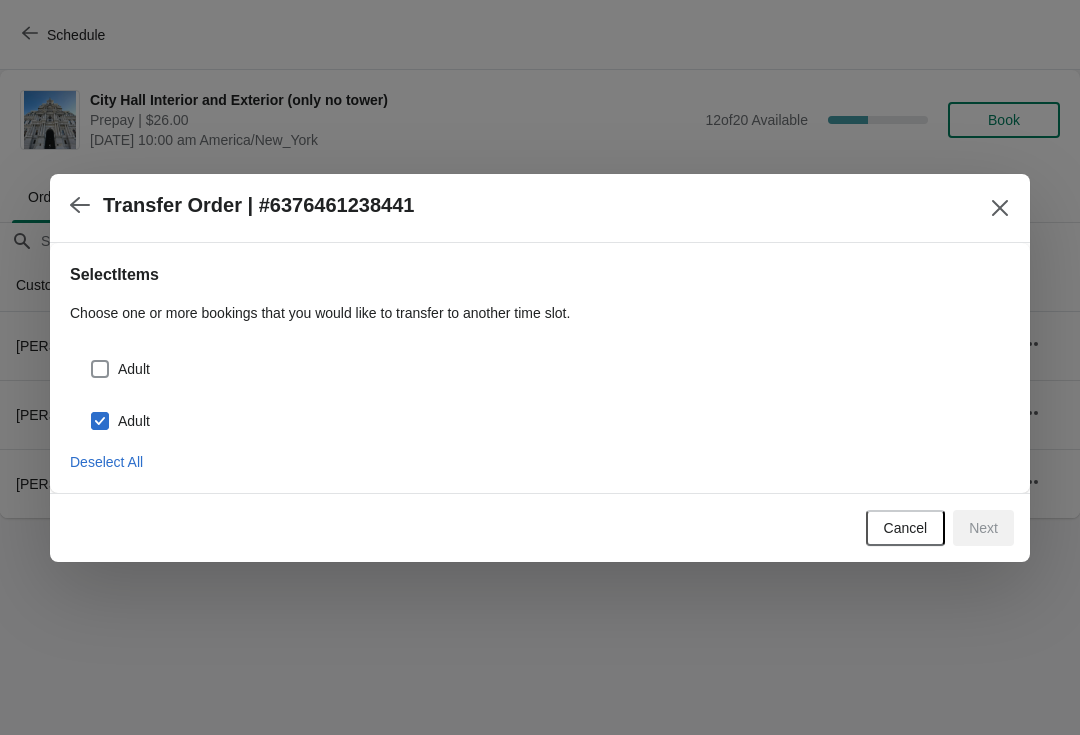checkbox on "true" 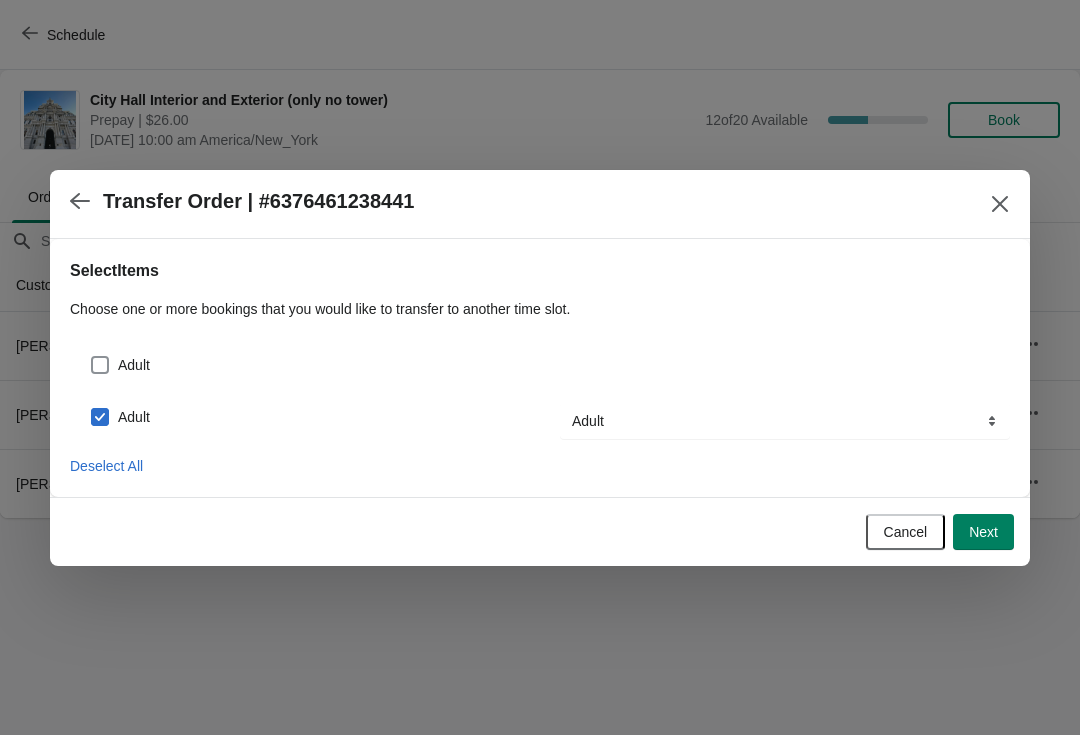 click on "Adult" at bounding box center (120, 365) 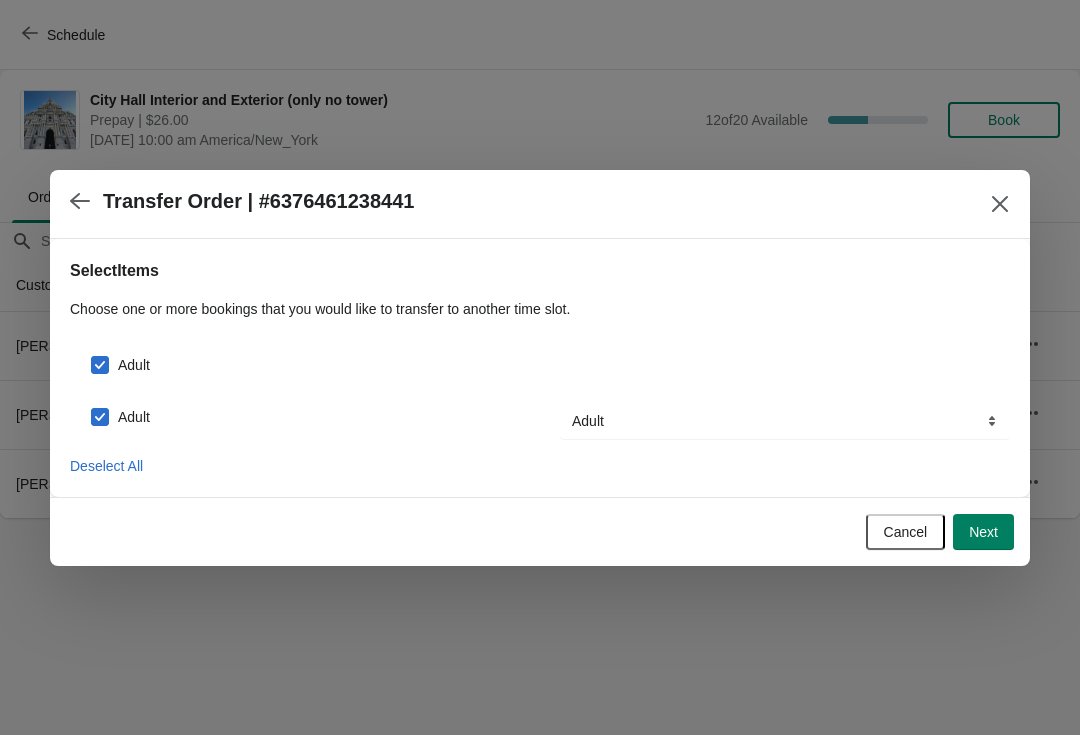 checkbox on "true" 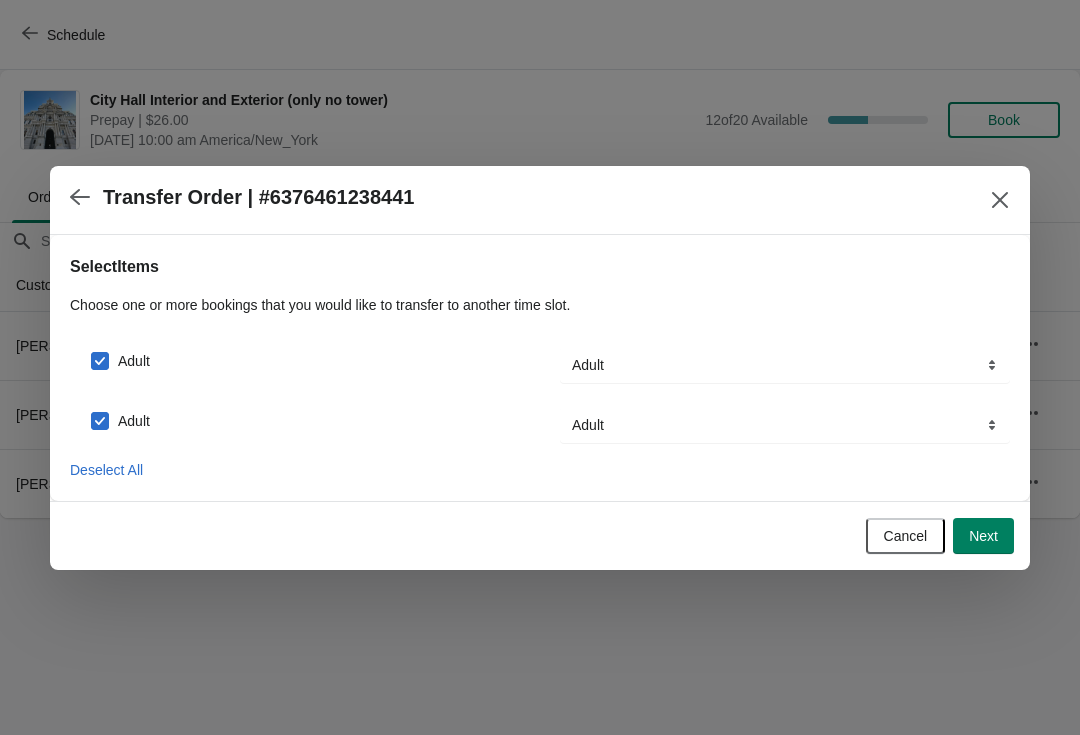 click on "Next" at bounding box center [983, 536] 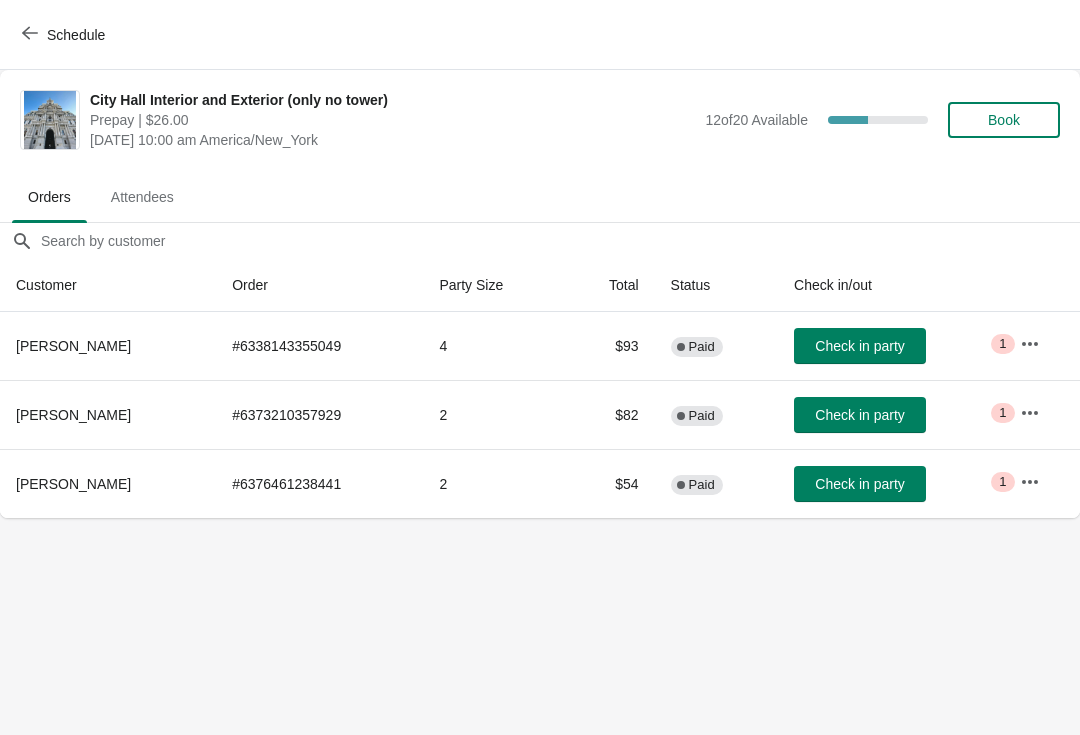 click 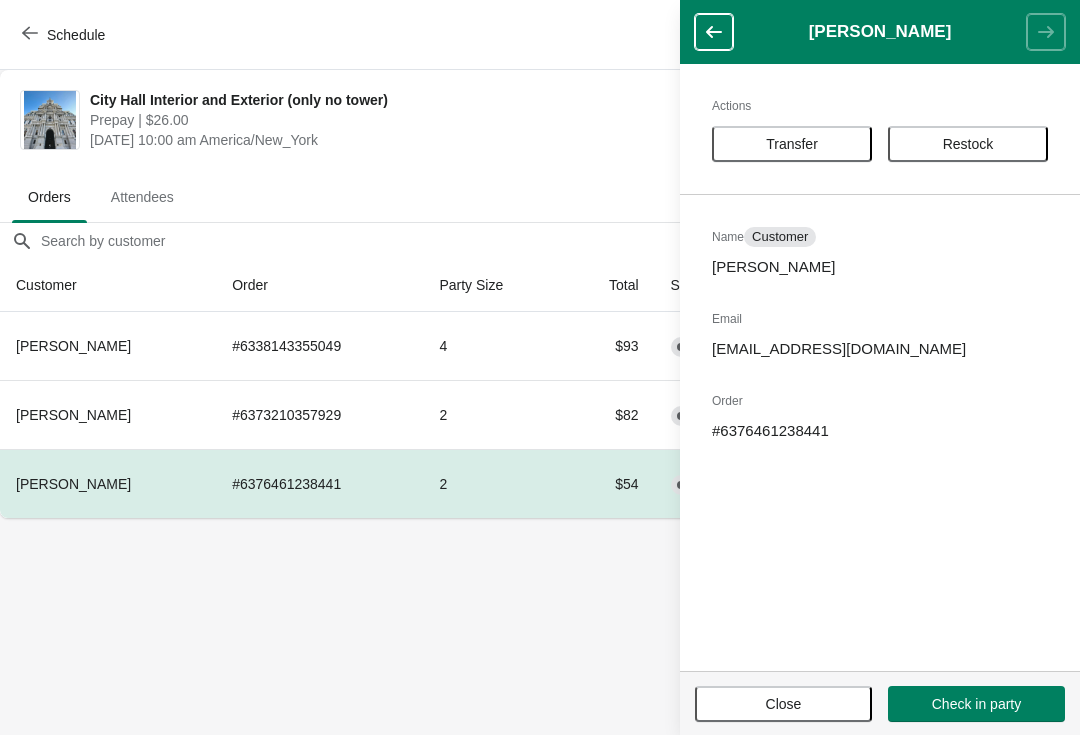 click on "Transfer" at bounding box center [792, 144] 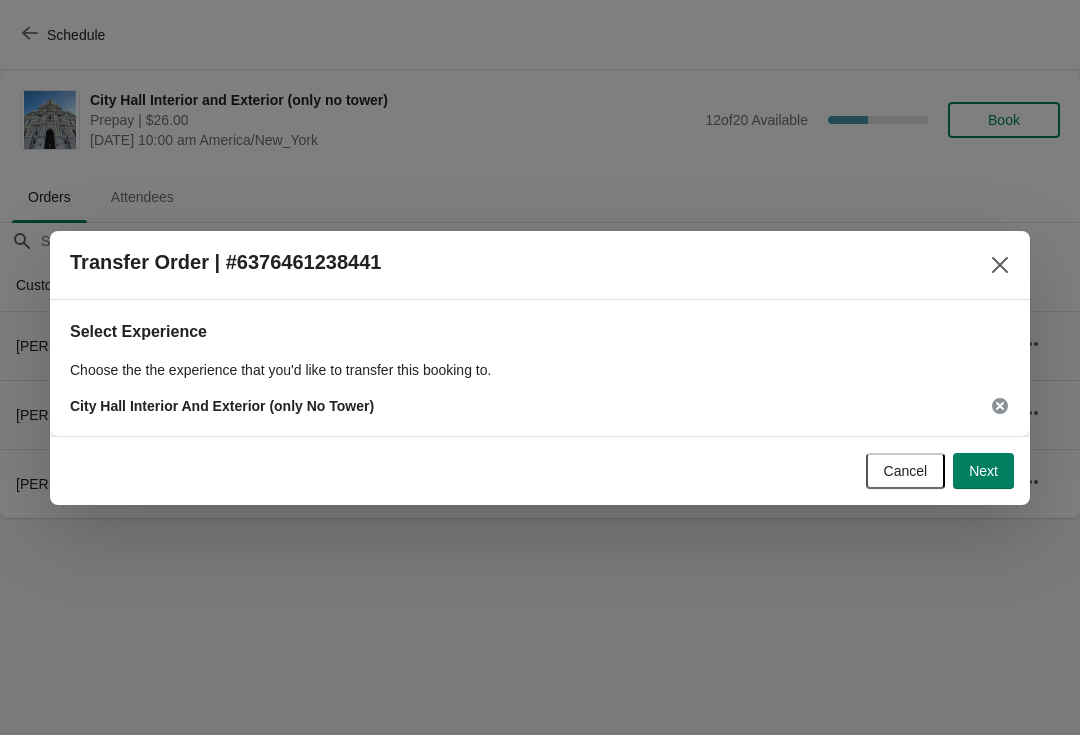 click on "Next" at bounding box center [983, 471] 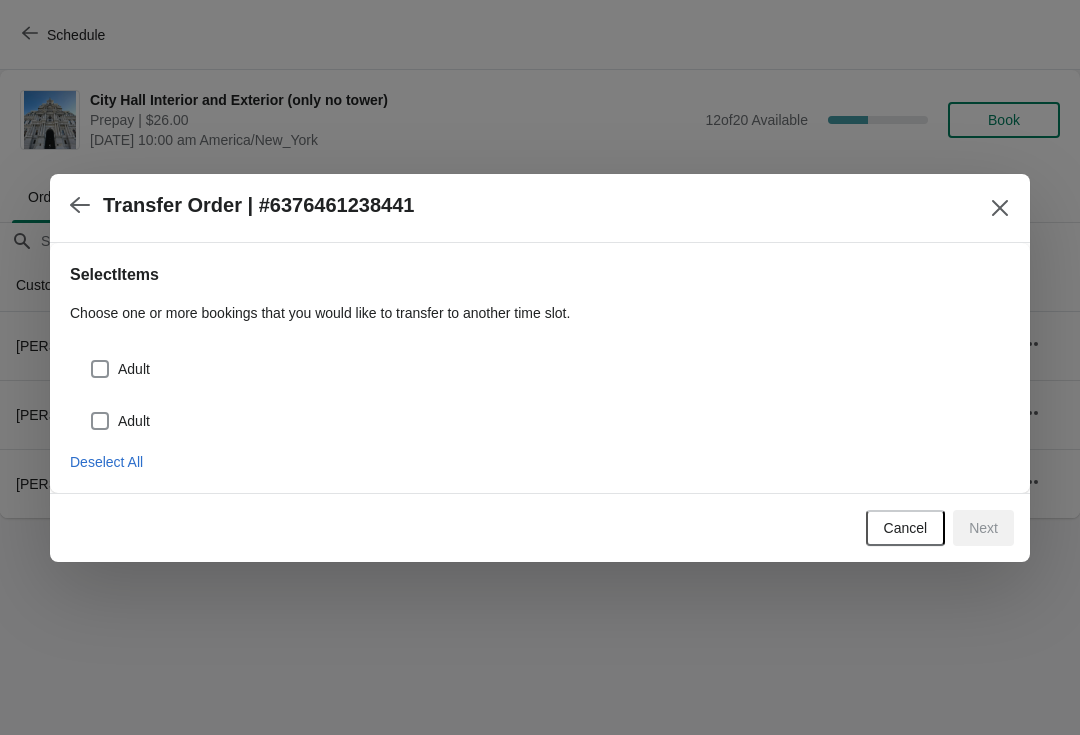 click on "Adult" at bounding box center [120, 369] 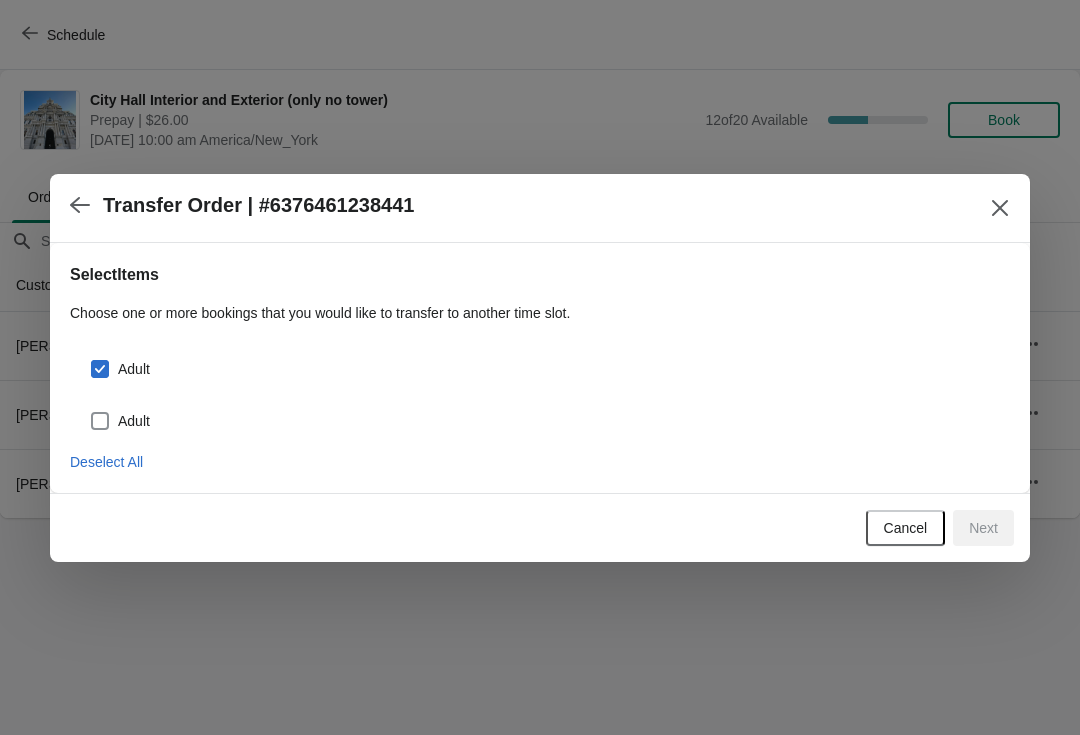 checkbox on "true" 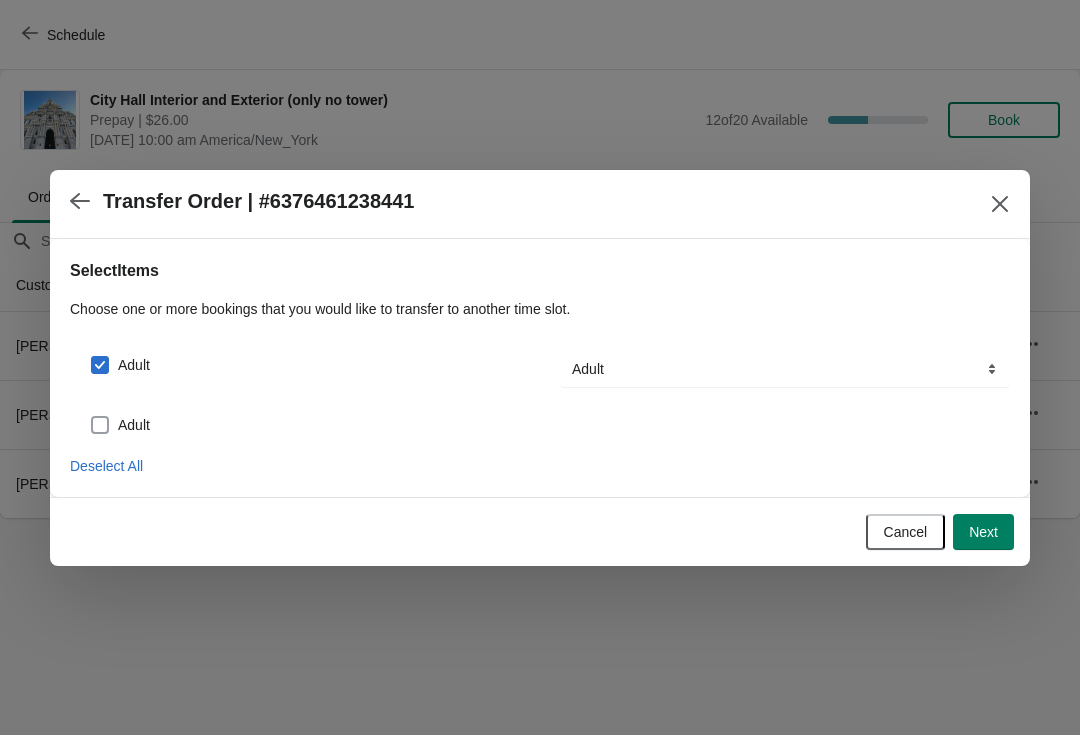 click at bounding box center (100, 425) 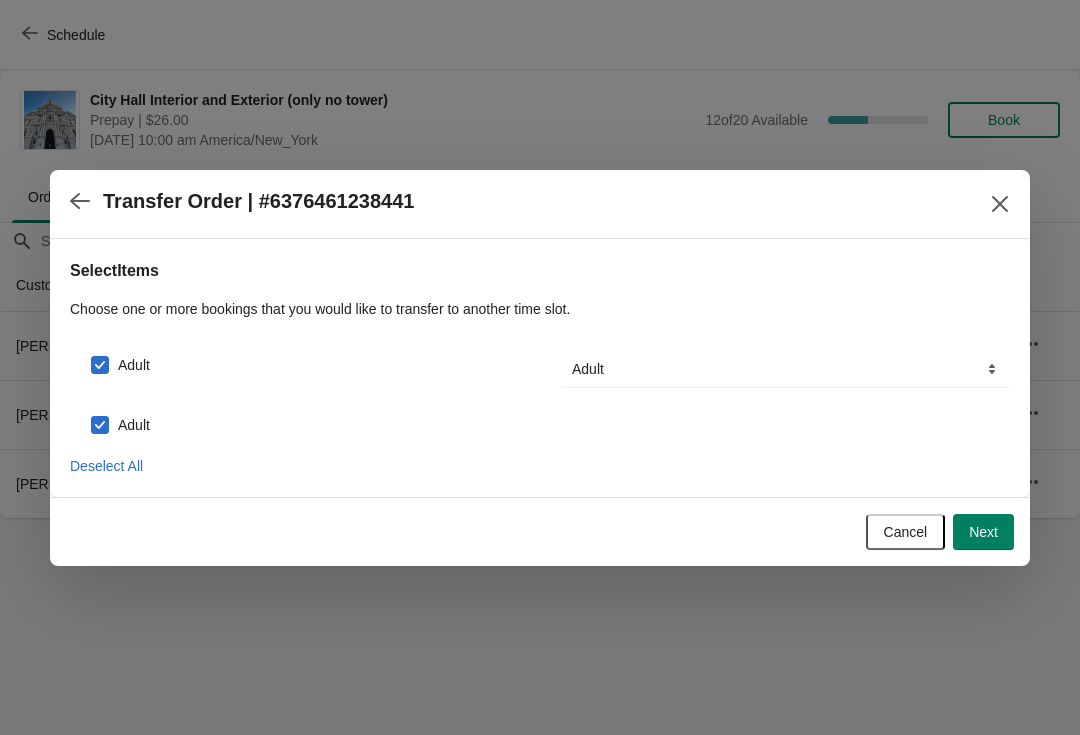 checkbox on "true" 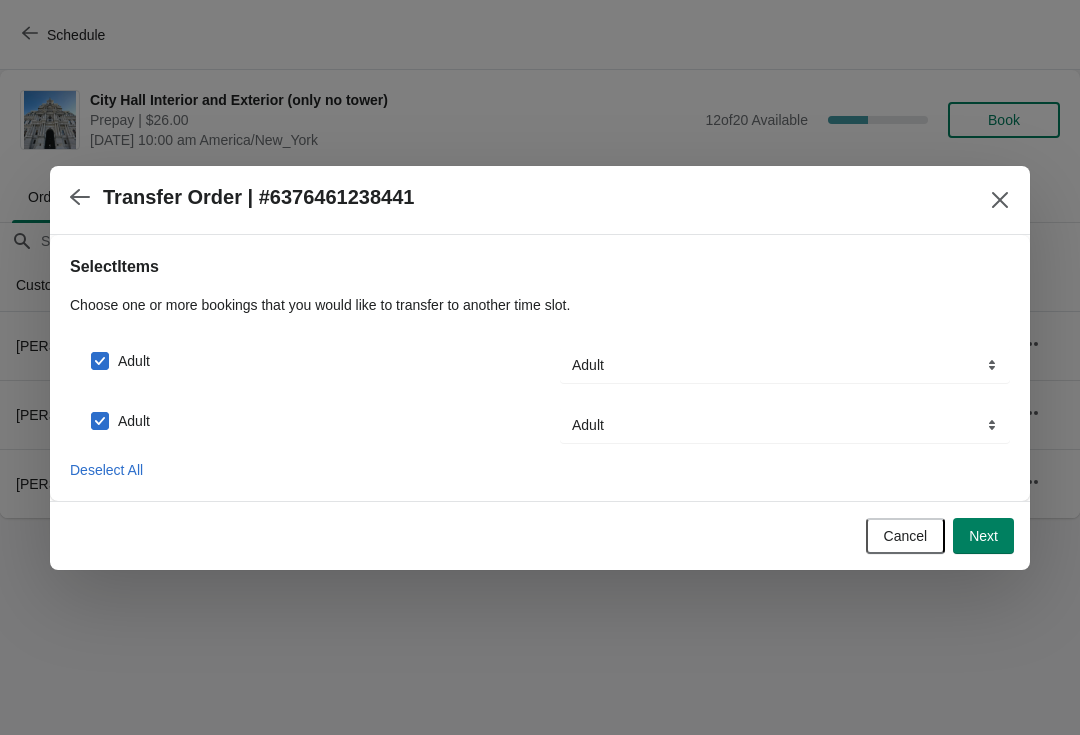 click on "Next" at bounding box center [983, 536] 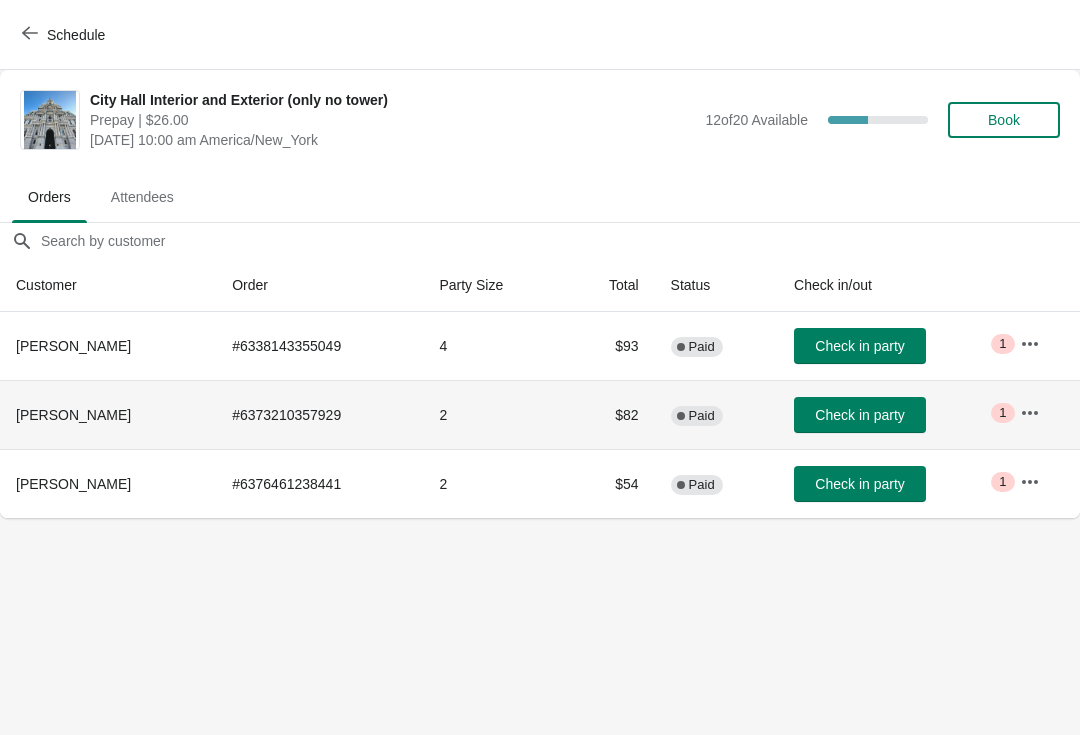click on "# 6373210357929" at bounding box center [319, 414] 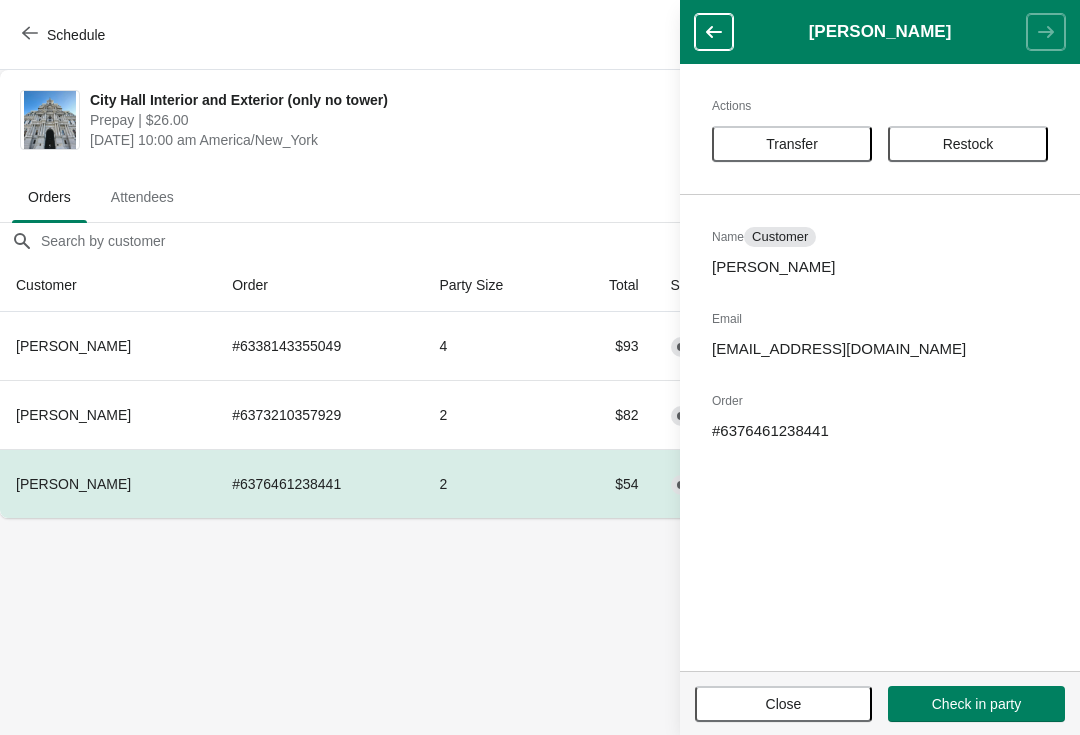 click on "Transfer" at bounding box center [792, 144] 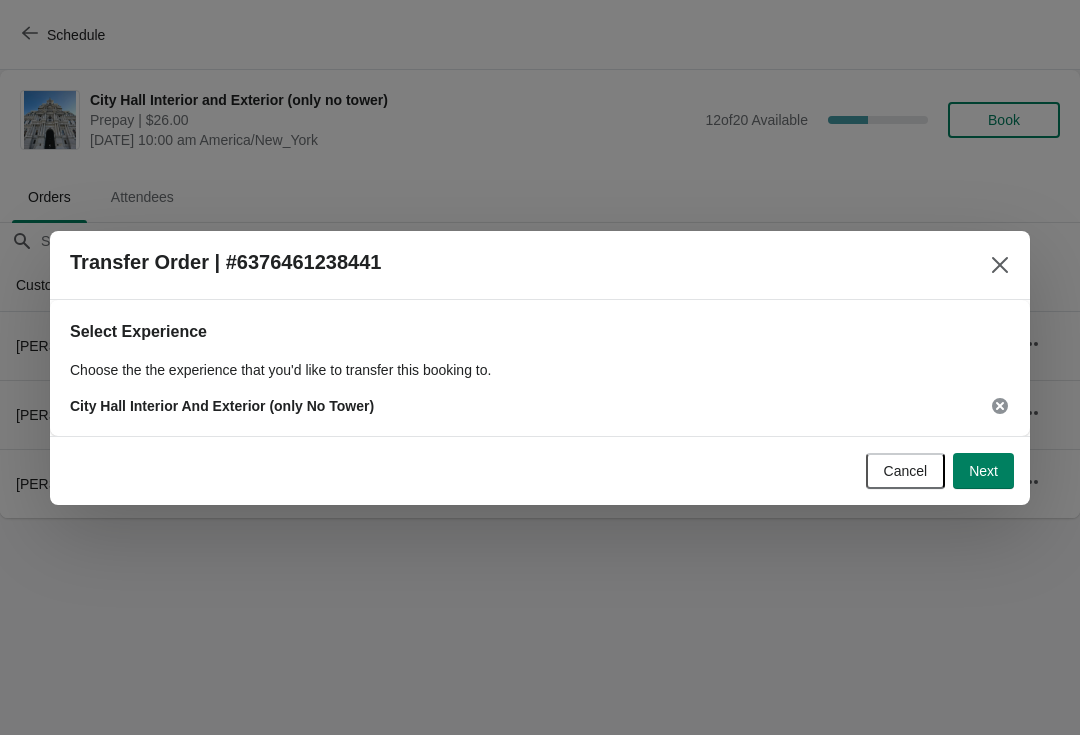 click on "Next" at bounding box center [983, 471] 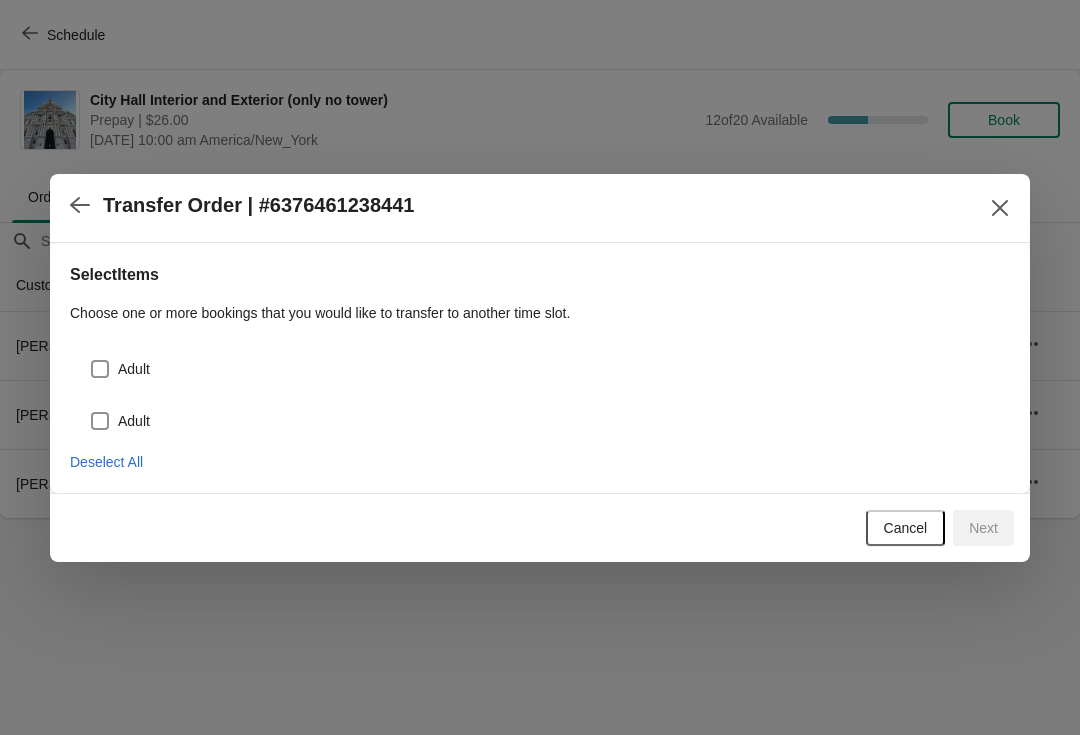 click at bounding box center [100, 369] 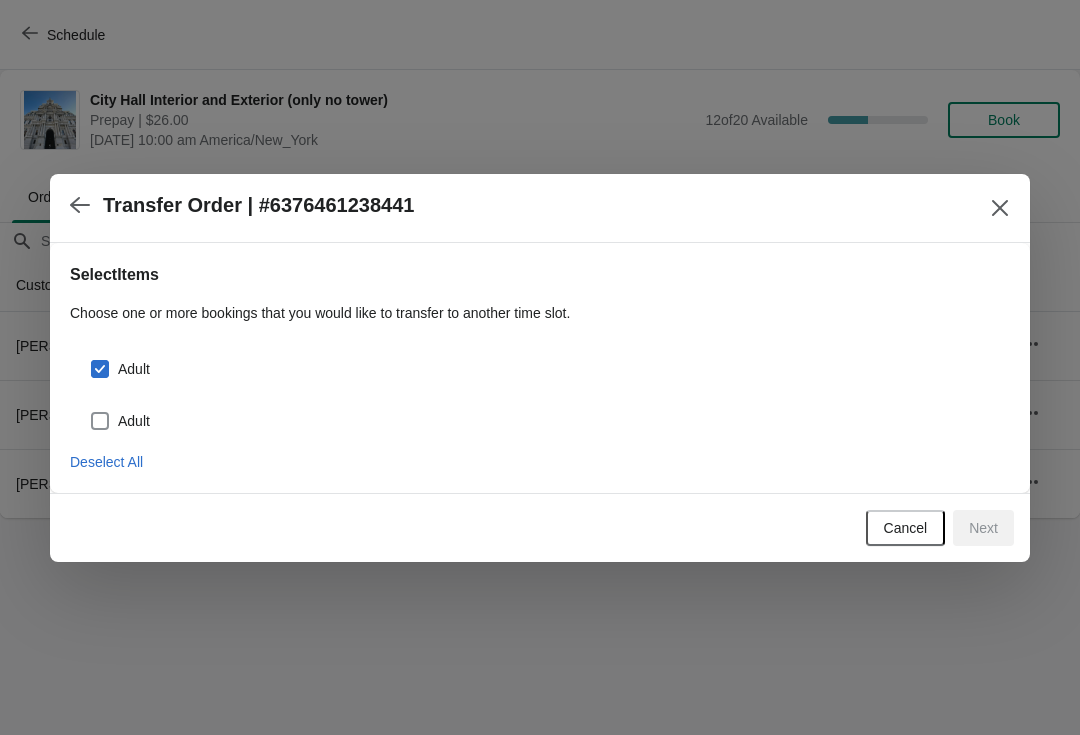 checkbox on "true" 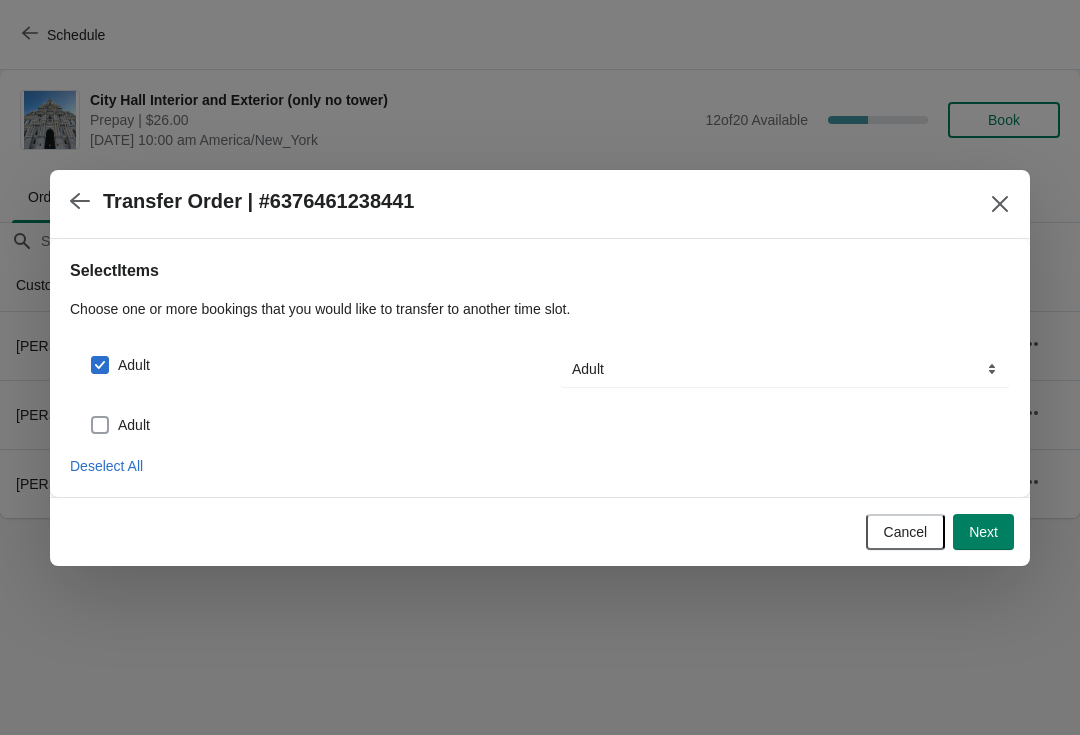 click at bounding box center (100, 425) 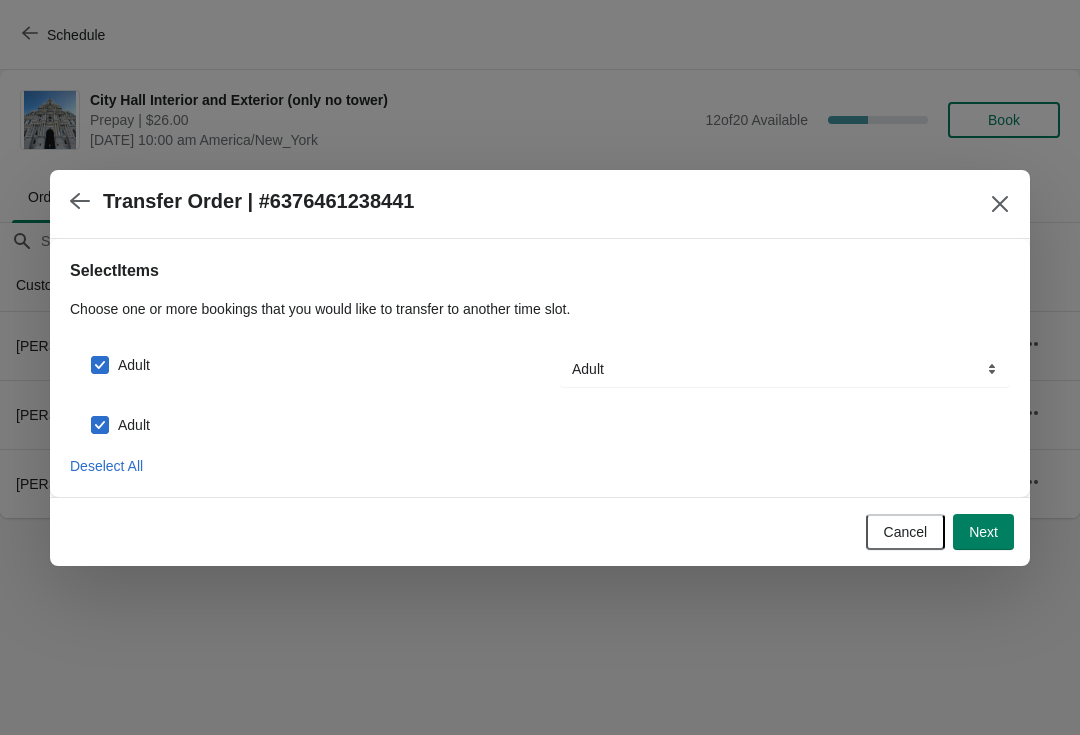 checkbox on "true" 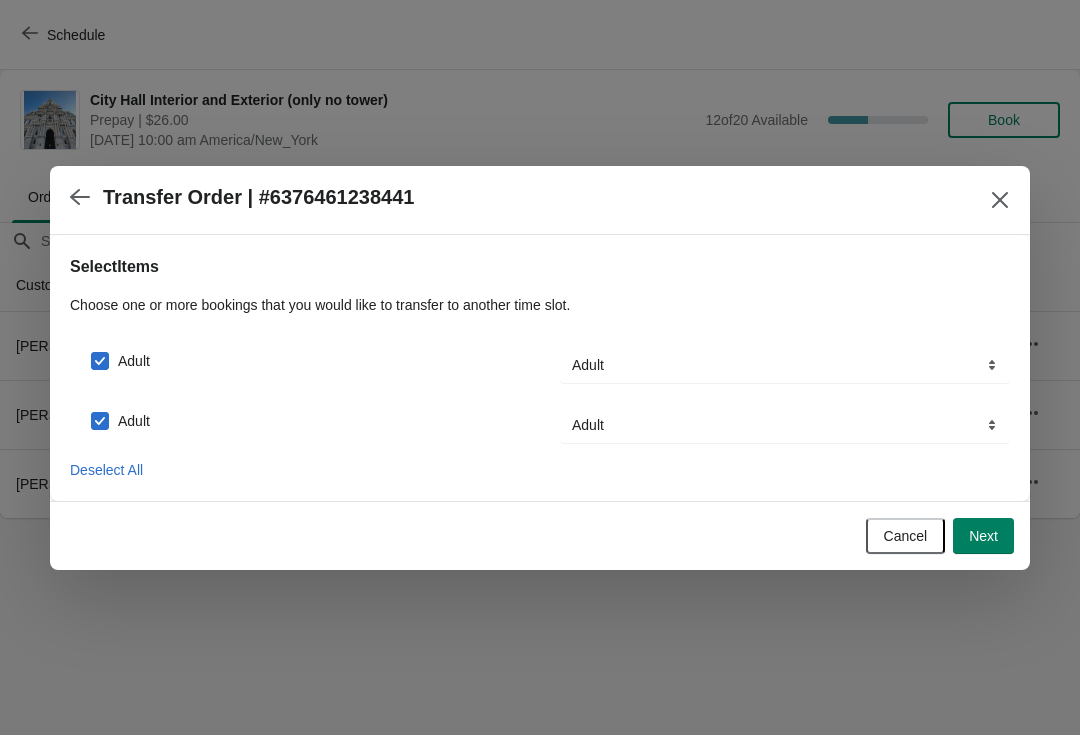 click on "Next" at bounding box center [983, 536] 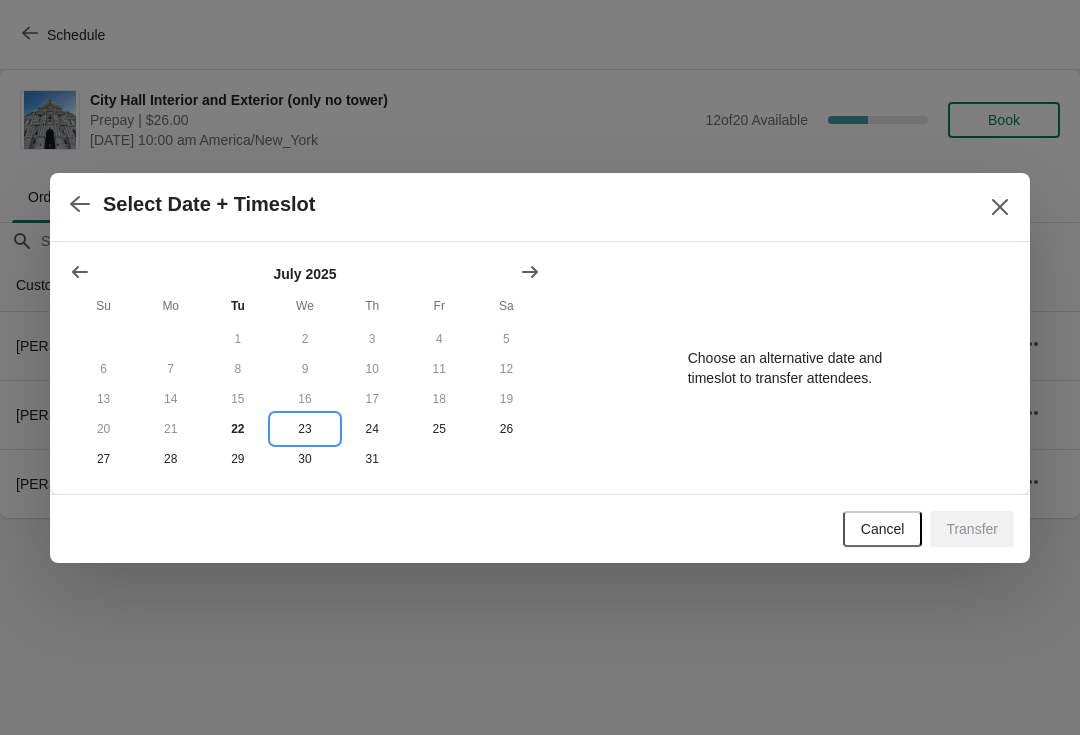 click on "23" at bounding box center (304, 429) 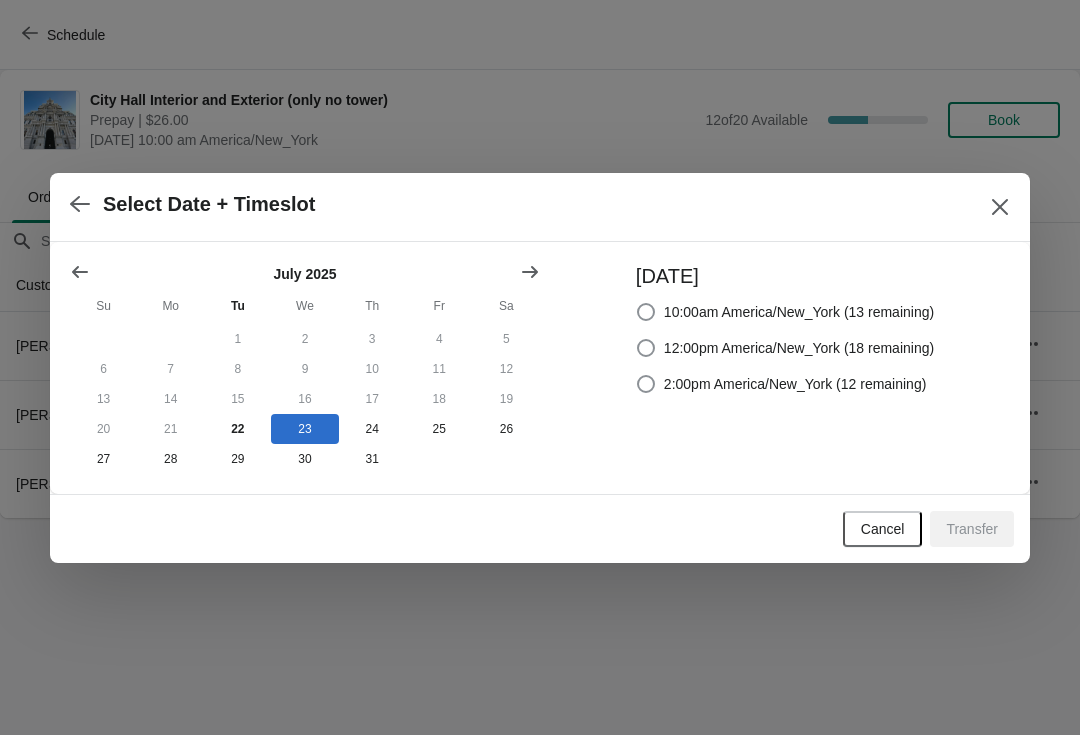 click at bounding box center (646, 312) 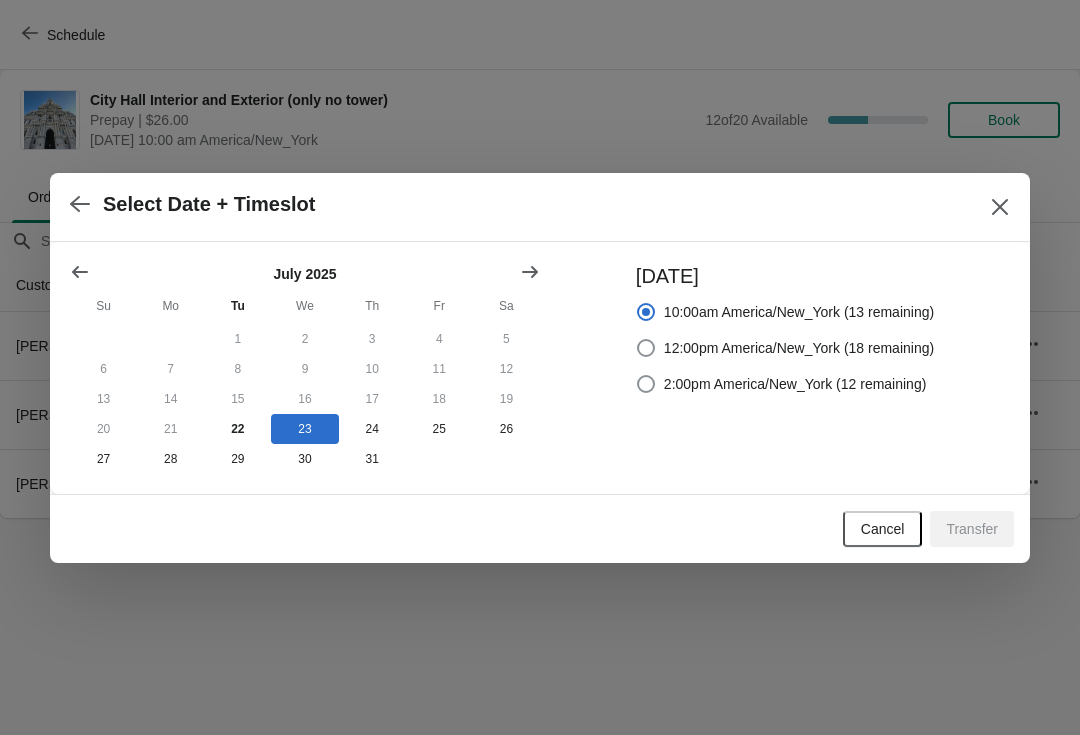 radio on "true" 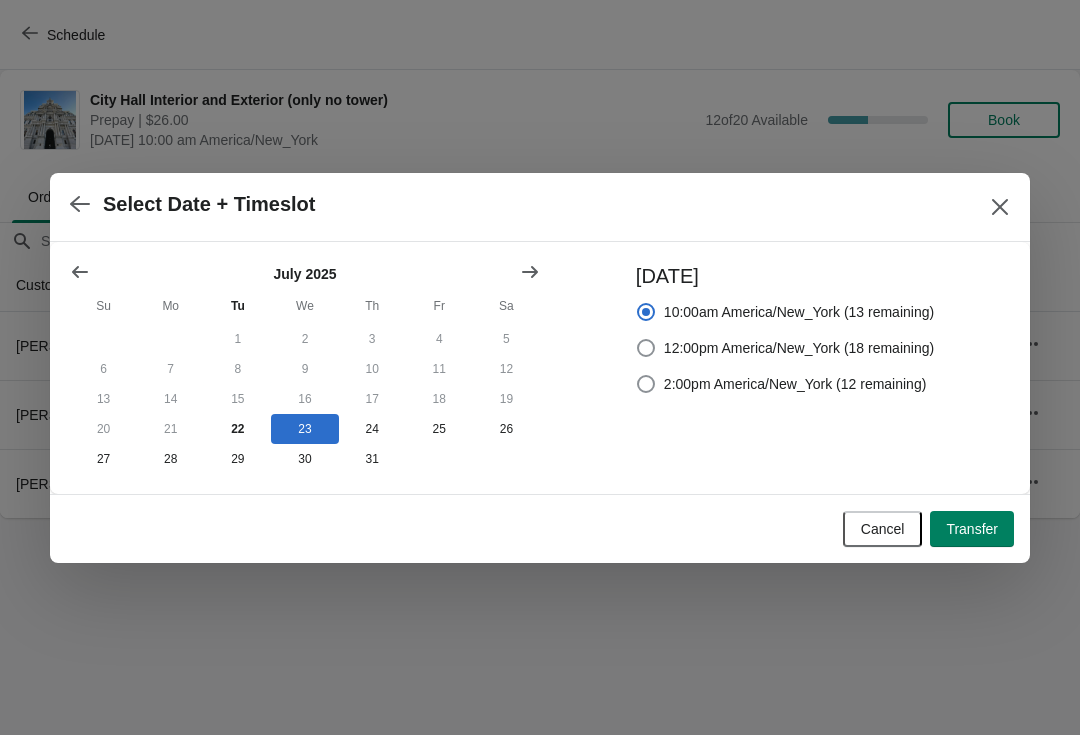 click on "Transfer" at bounding box center (972, 529) 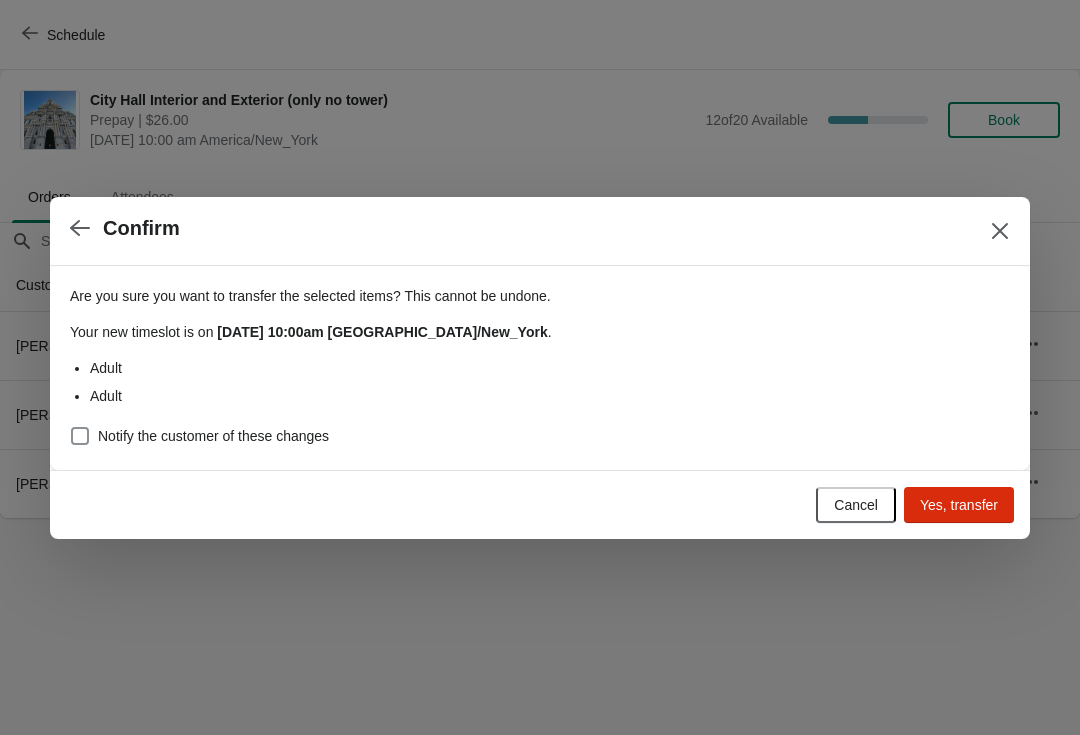 click at bounding box center (80, 436) 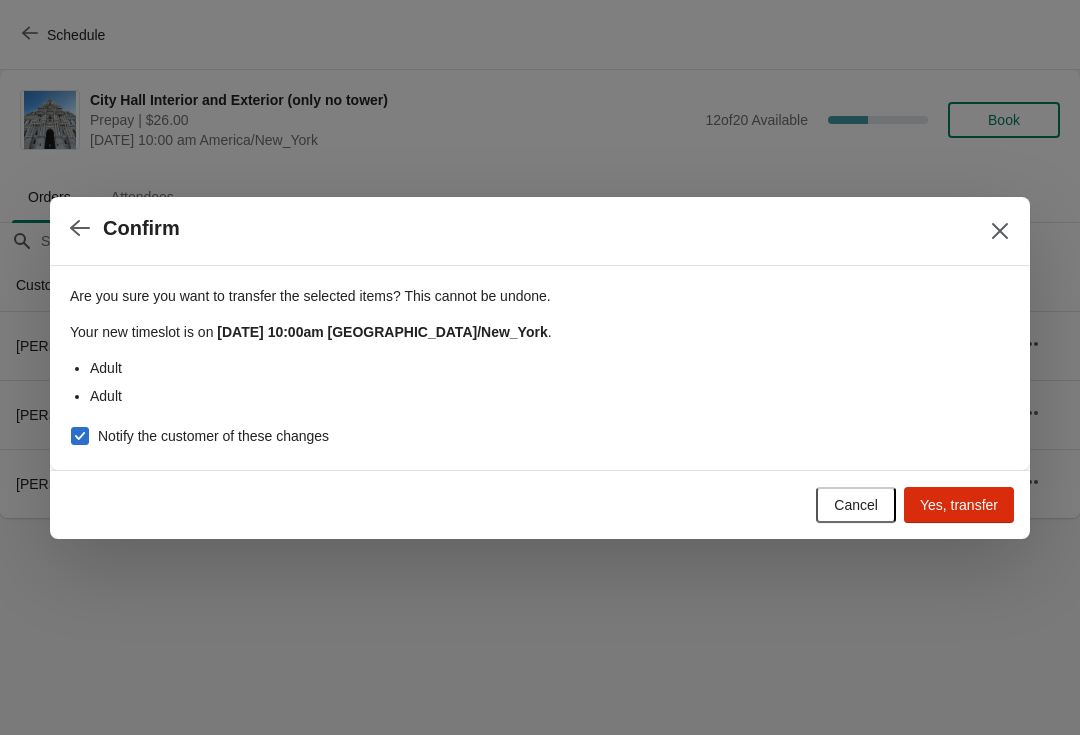 checkbox on "true" 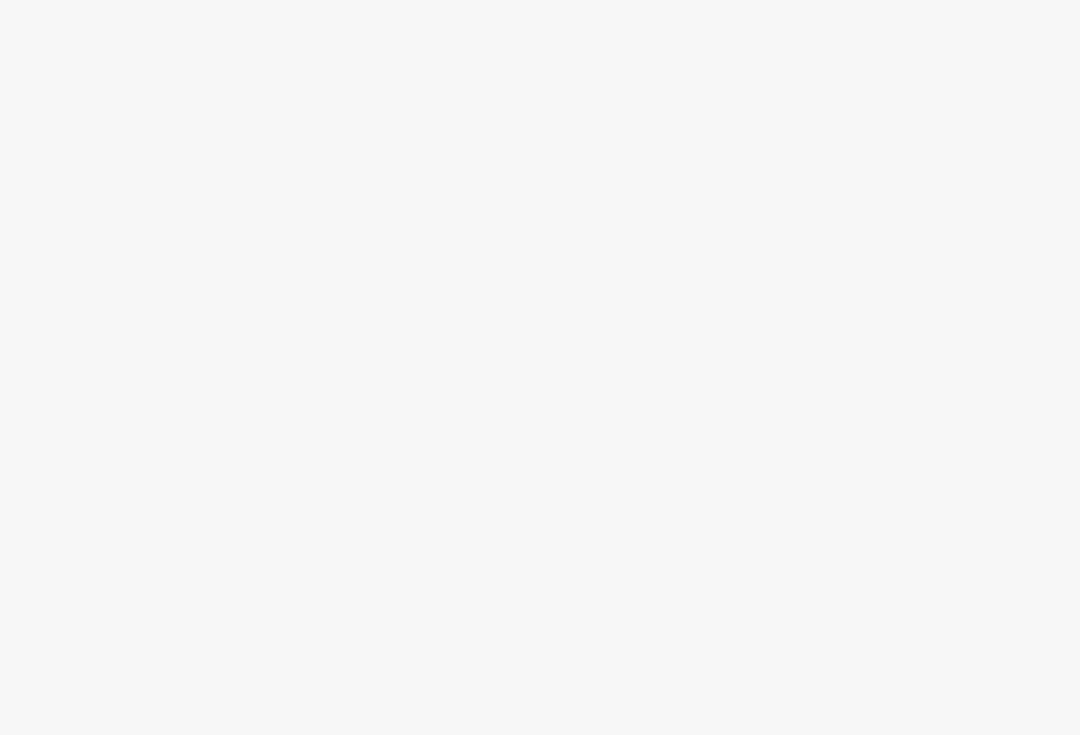 scroll, scrollTop: 0, scrollLeft: 0, axis: both 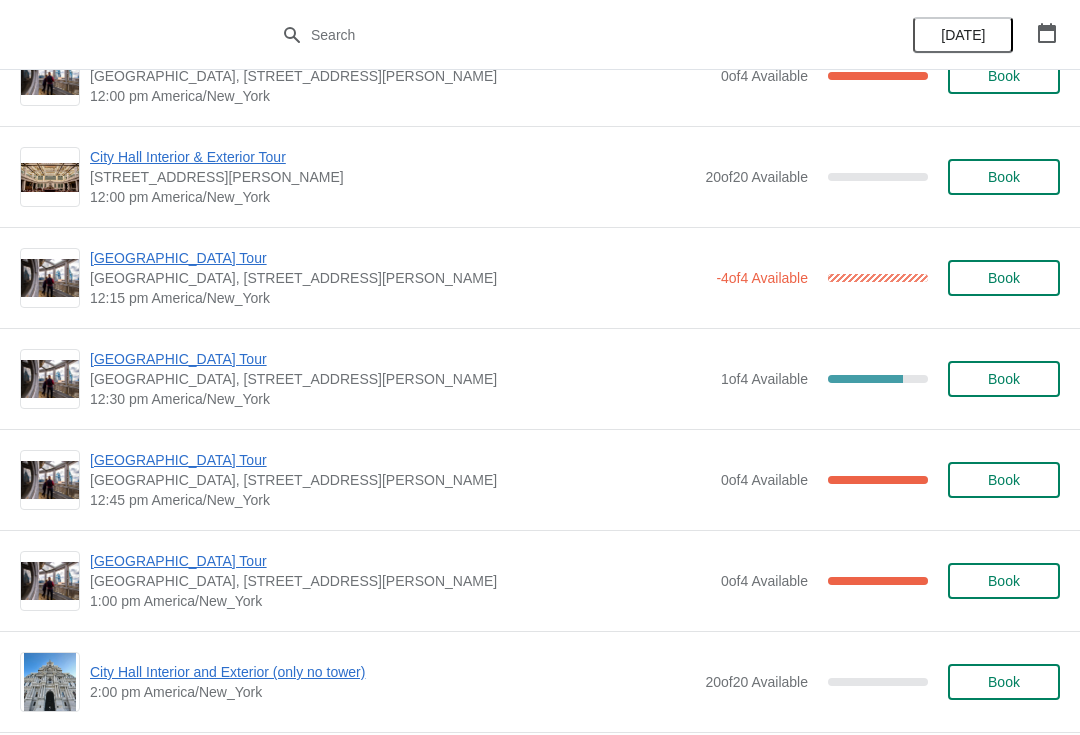 click on "[GEOGRAPHIC_DATA] Tour" at bounding box center (398, 258) 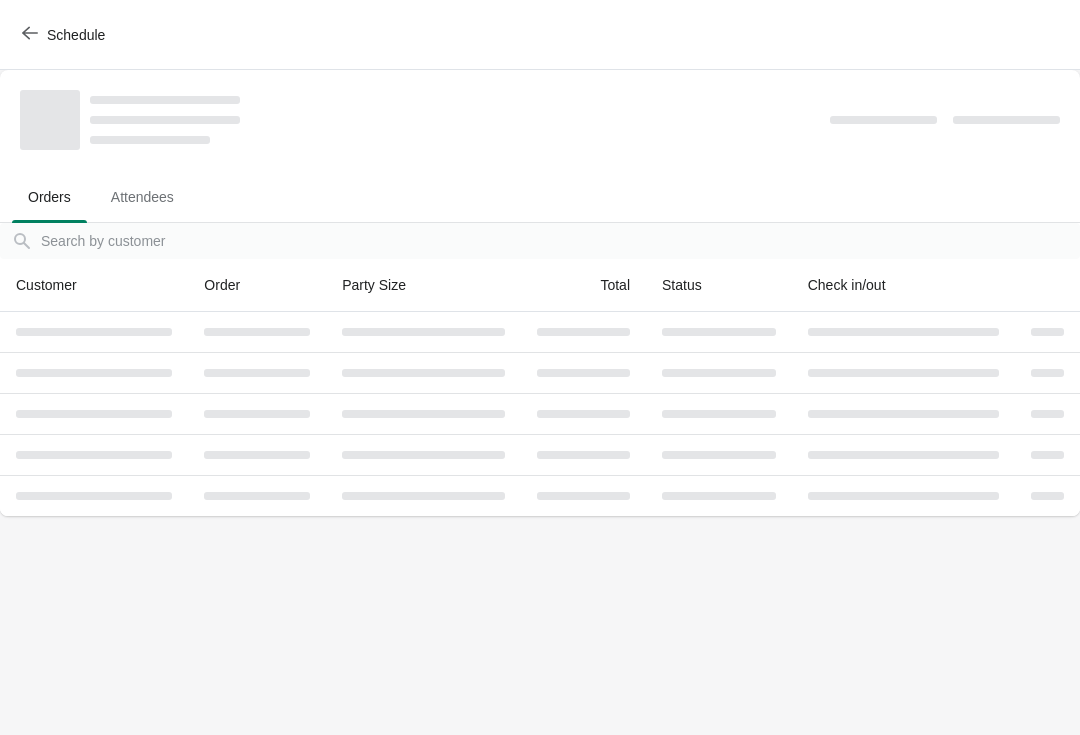 scroll, scrollTop: 0, scrollLeft: 0, axis: both 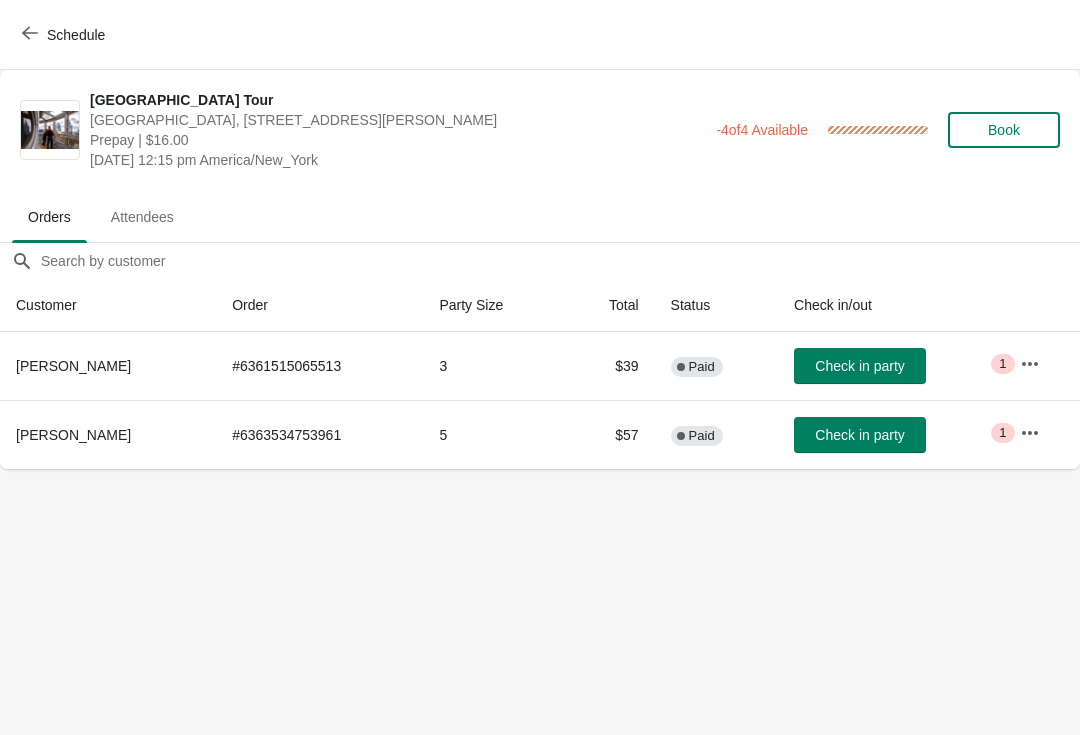 click on "Schedule" at bounding box center (65, 34) 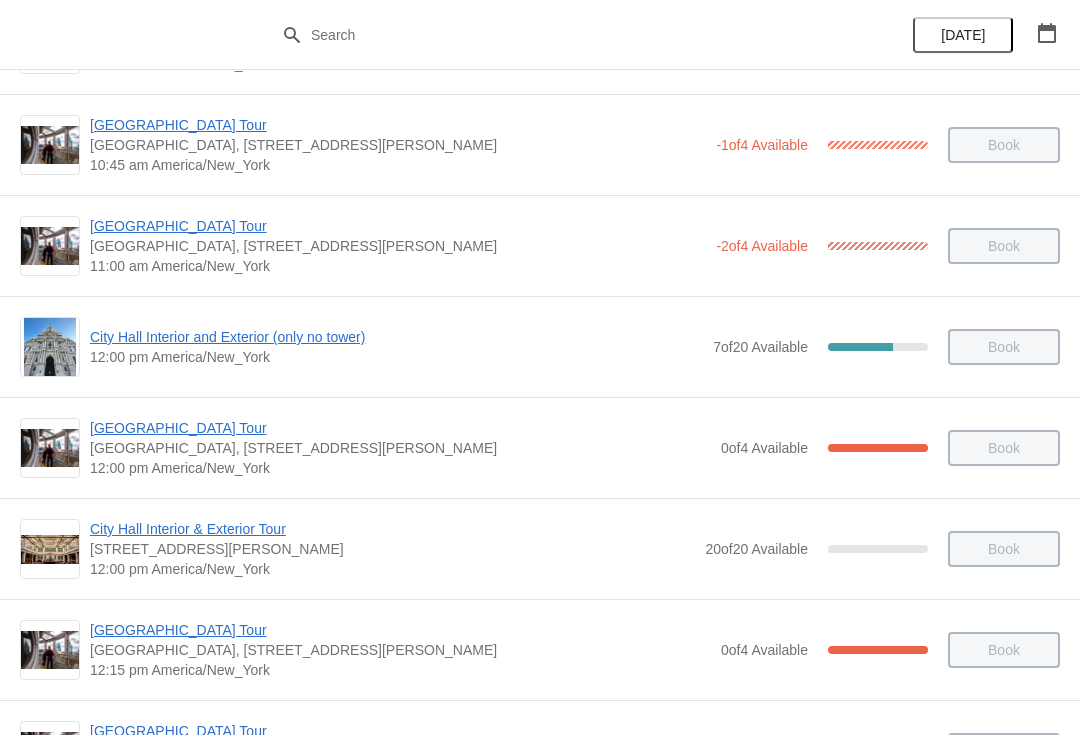 scroll, scrollTop: 607, scrollLeft: 0, axis: vertical 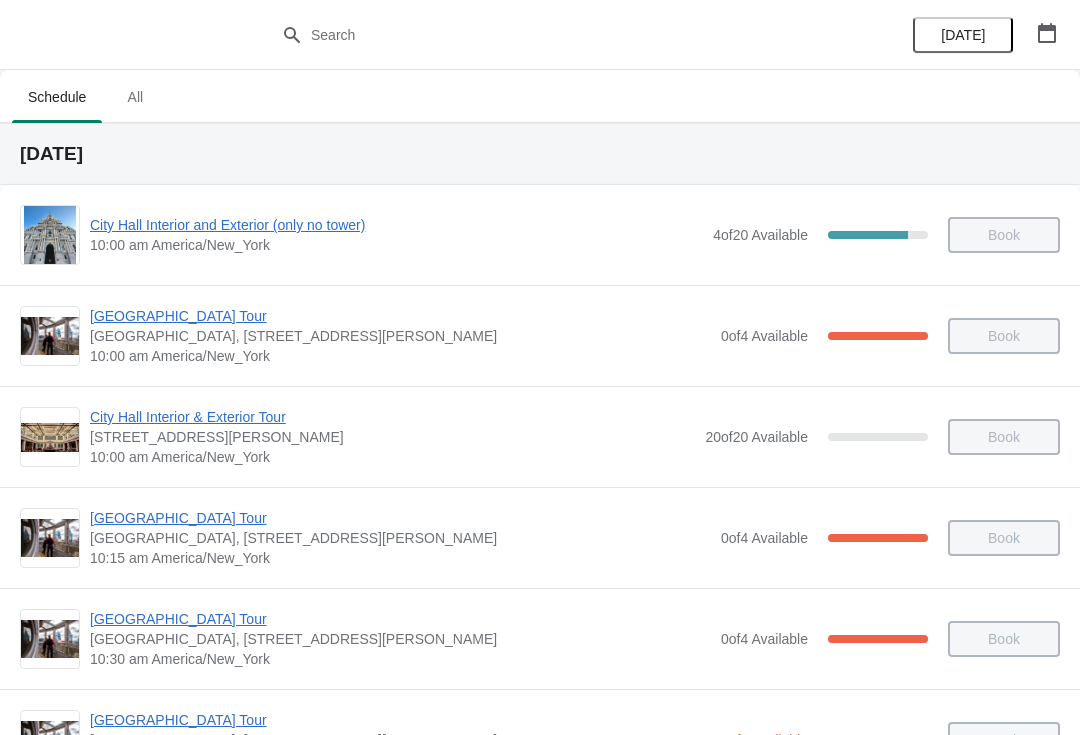 click at bounding box center [1047, 33] 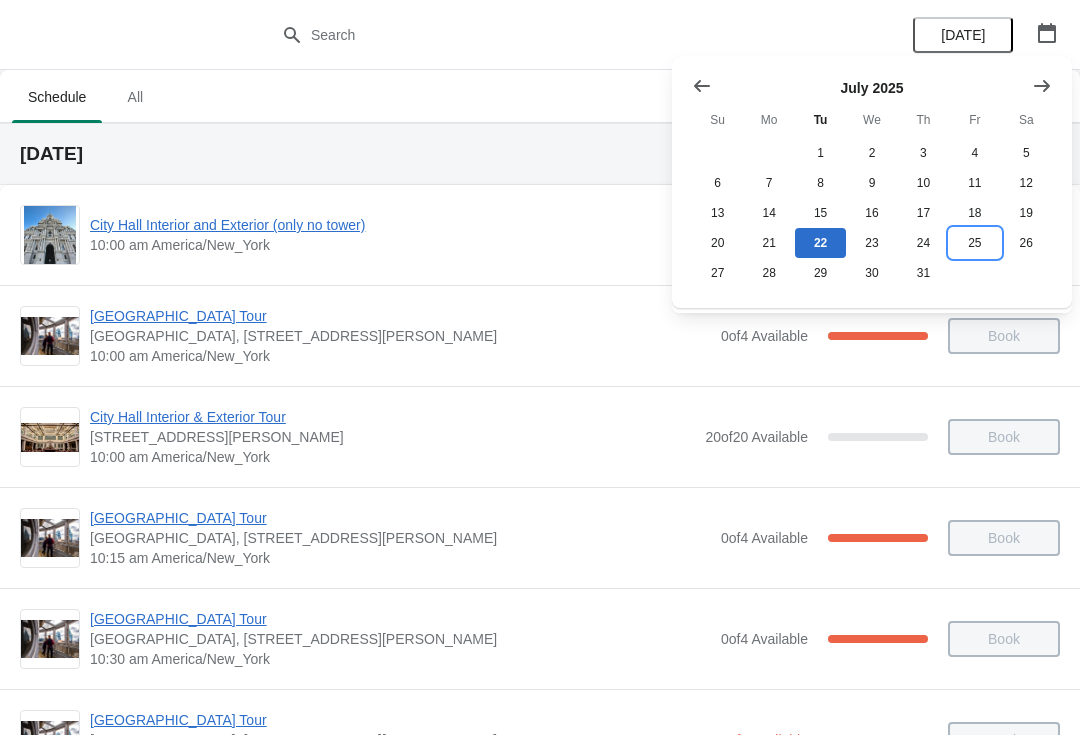 click on "25" at bounding box center [974, 243] 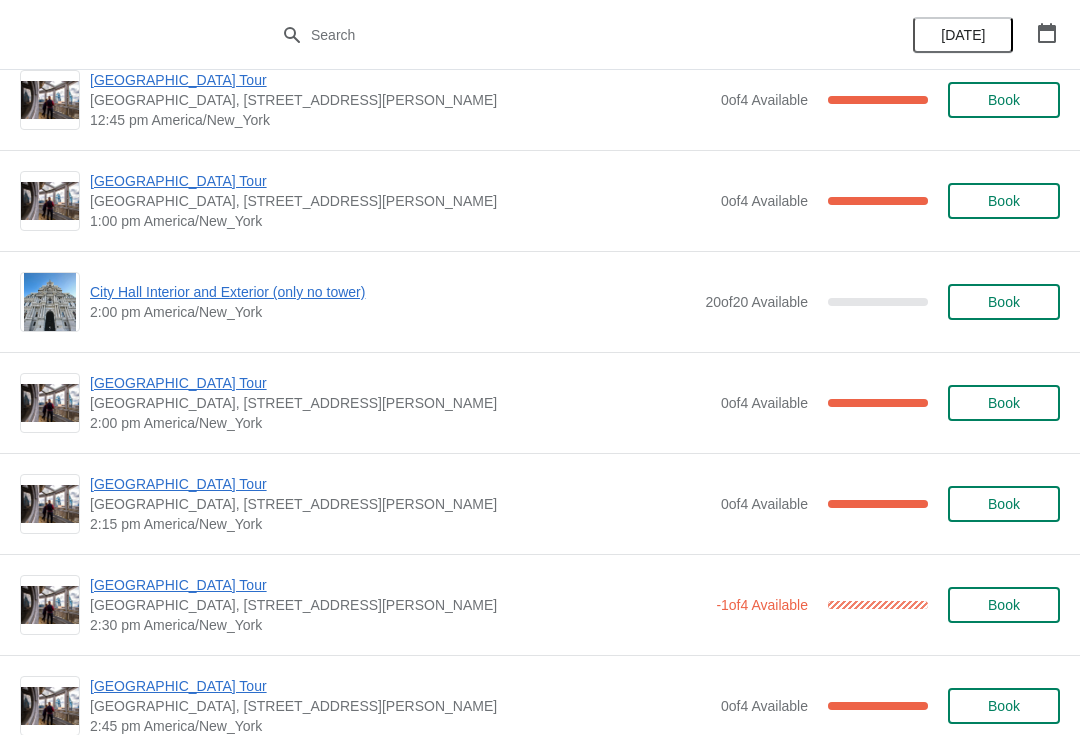 scroll, scrollTop: 1447, scrollLeft: 0, axis: vertical 